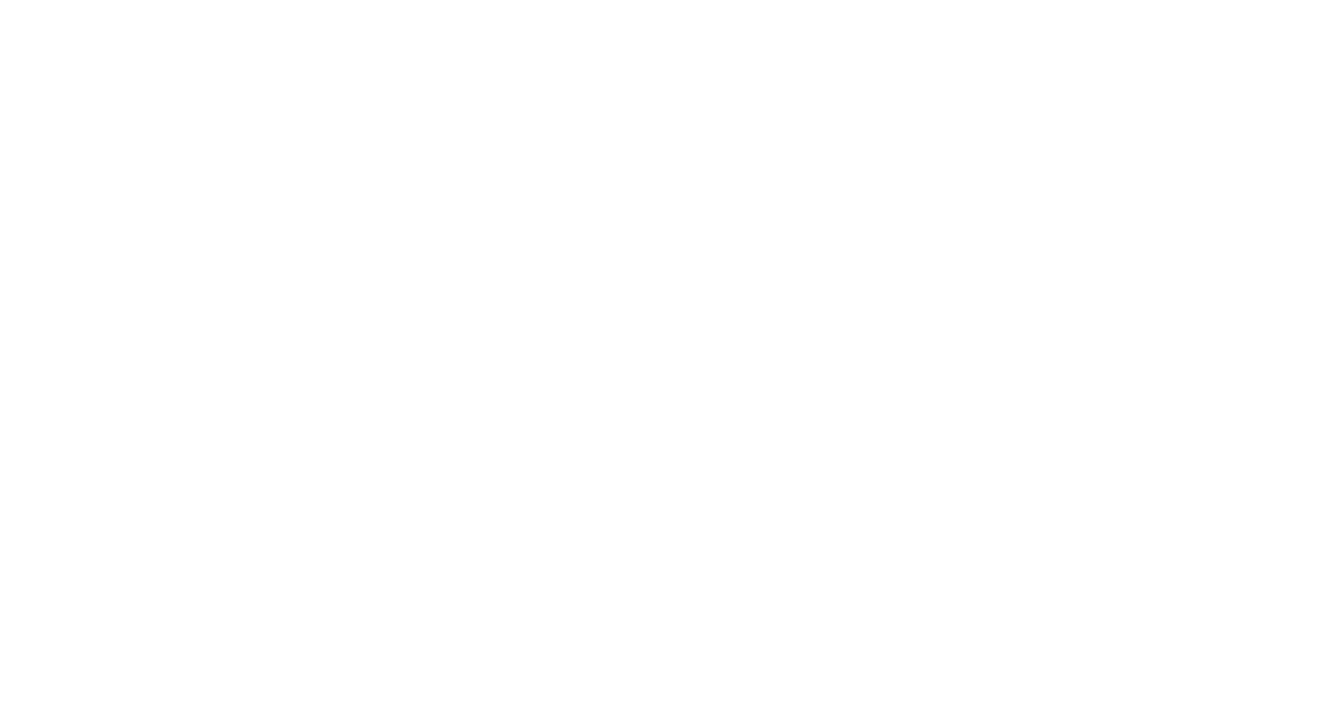 scroll, scrollTop: 0, scrollLeft: 0, axis: both 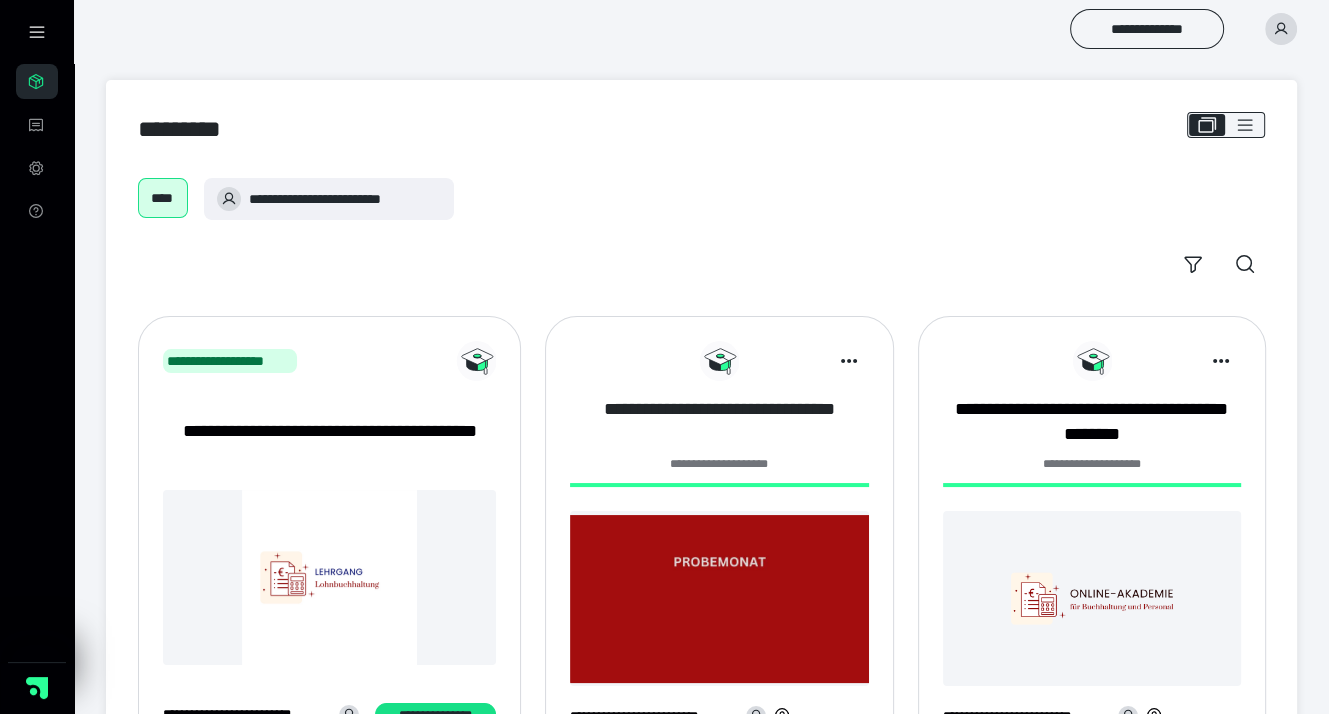 click on "**********" at bounding box center (719, 422) 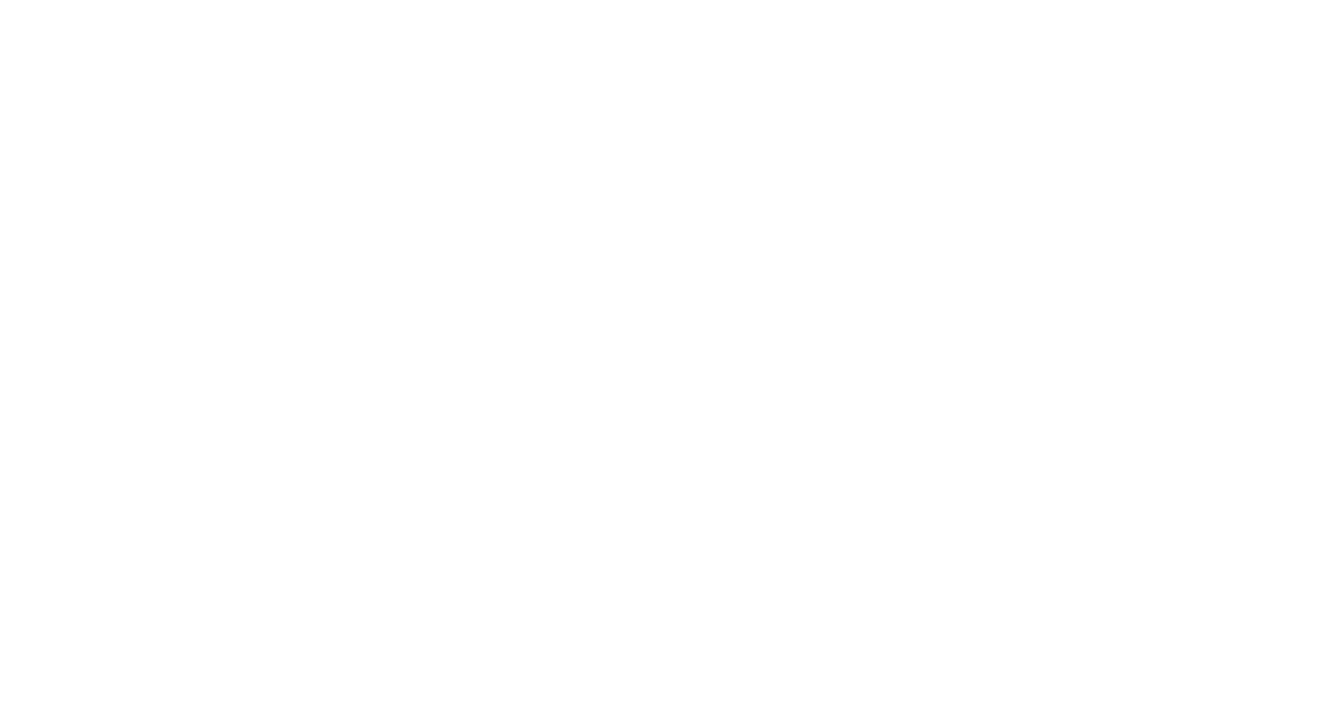 scroll, scrollTop: 0, scrollLeft: 0, axis: both 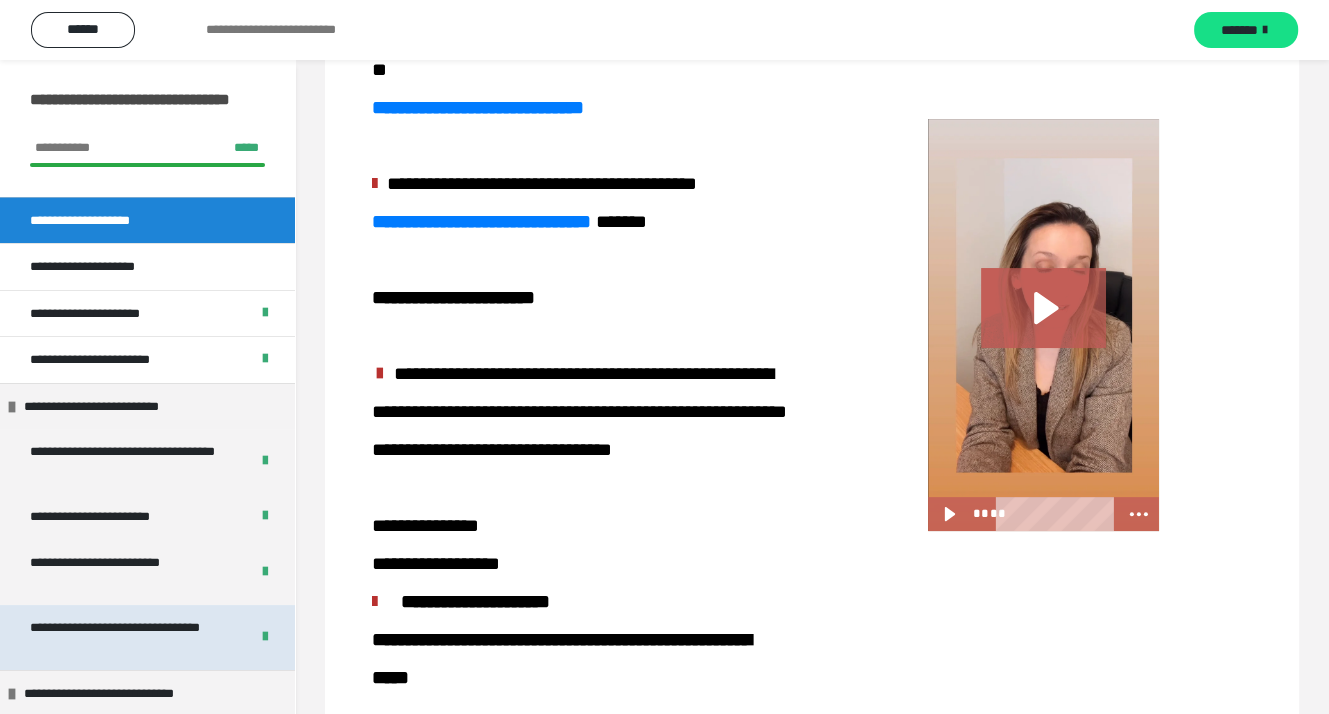 click on "**********" at bounding box center (124, 637) 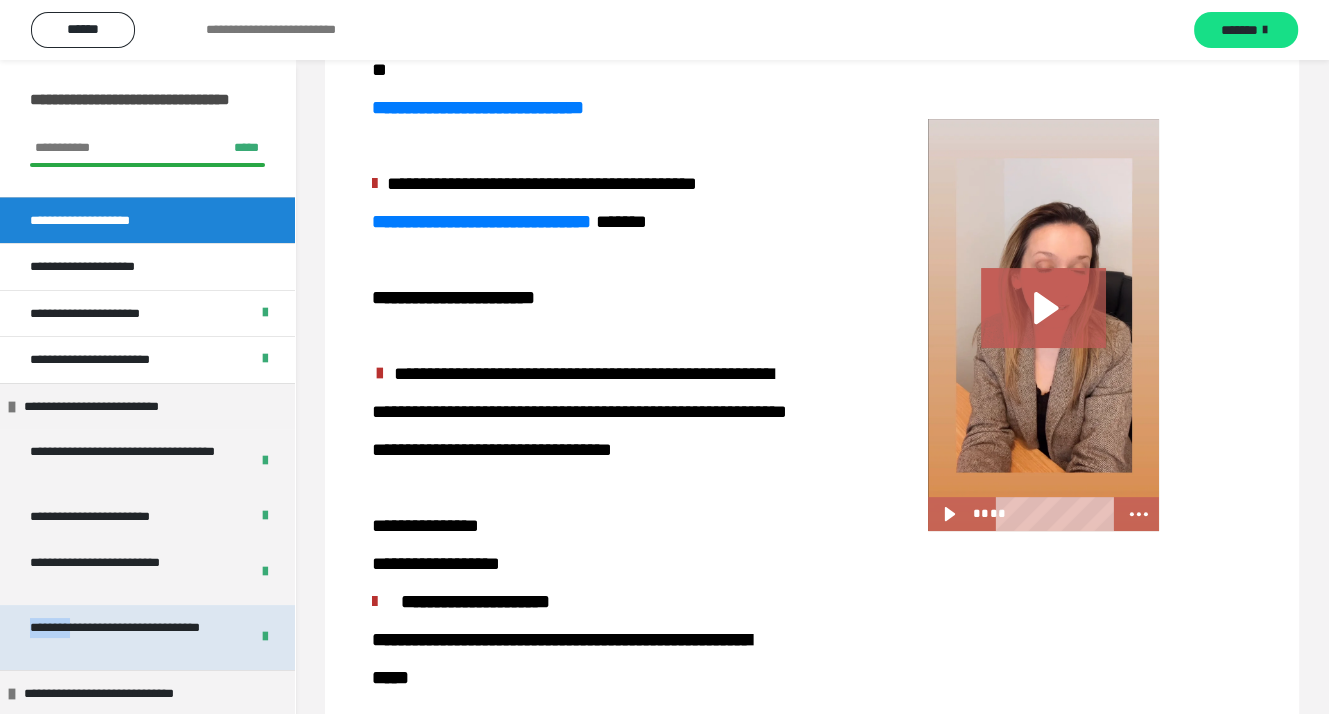 click on "**********" at bounding box center [124, 637] 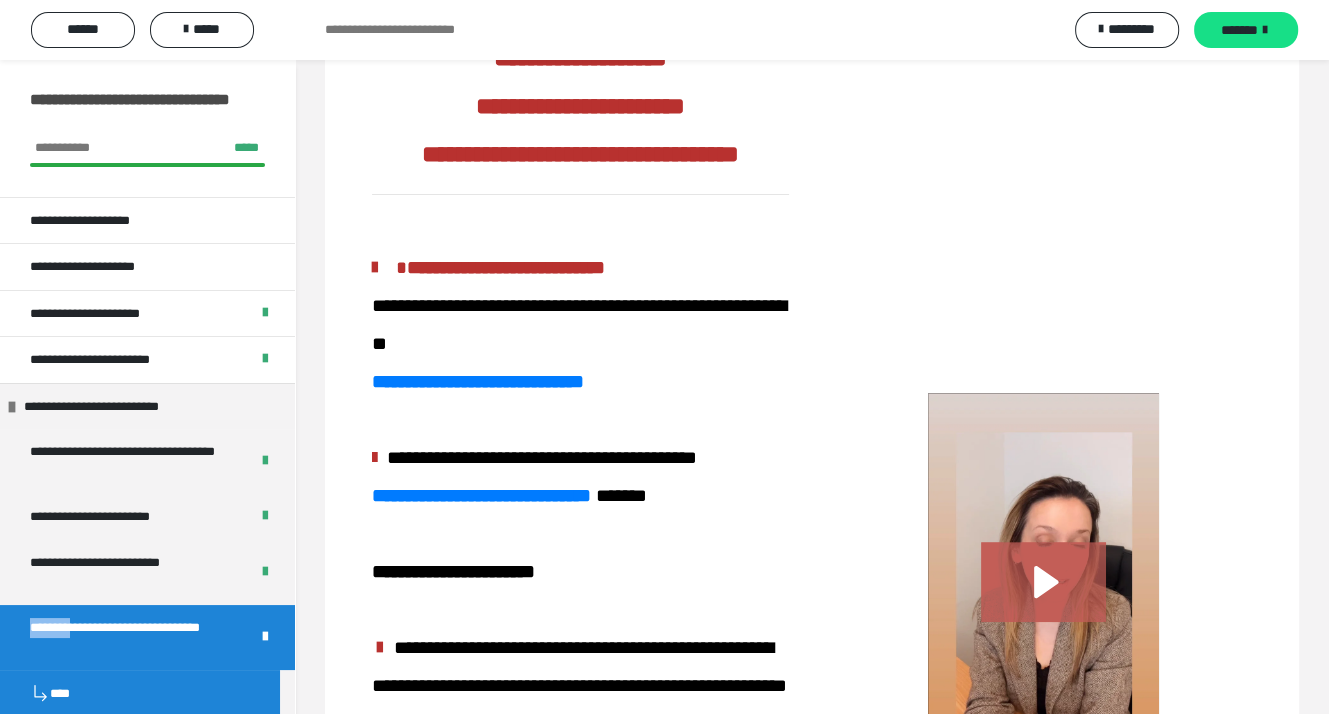 scroll, scrollTop: 807, scrollLeft: 0, axis: vertical 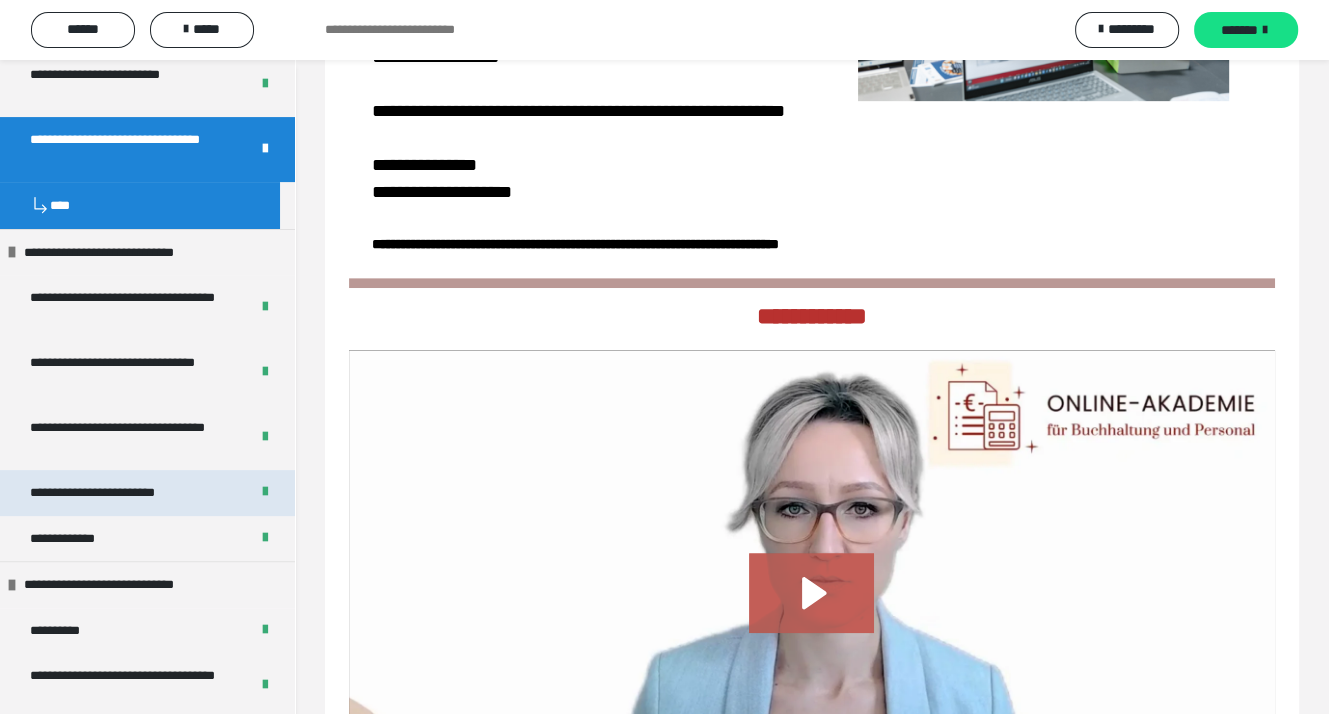 click on "**********" at bounding box center (115, 493) 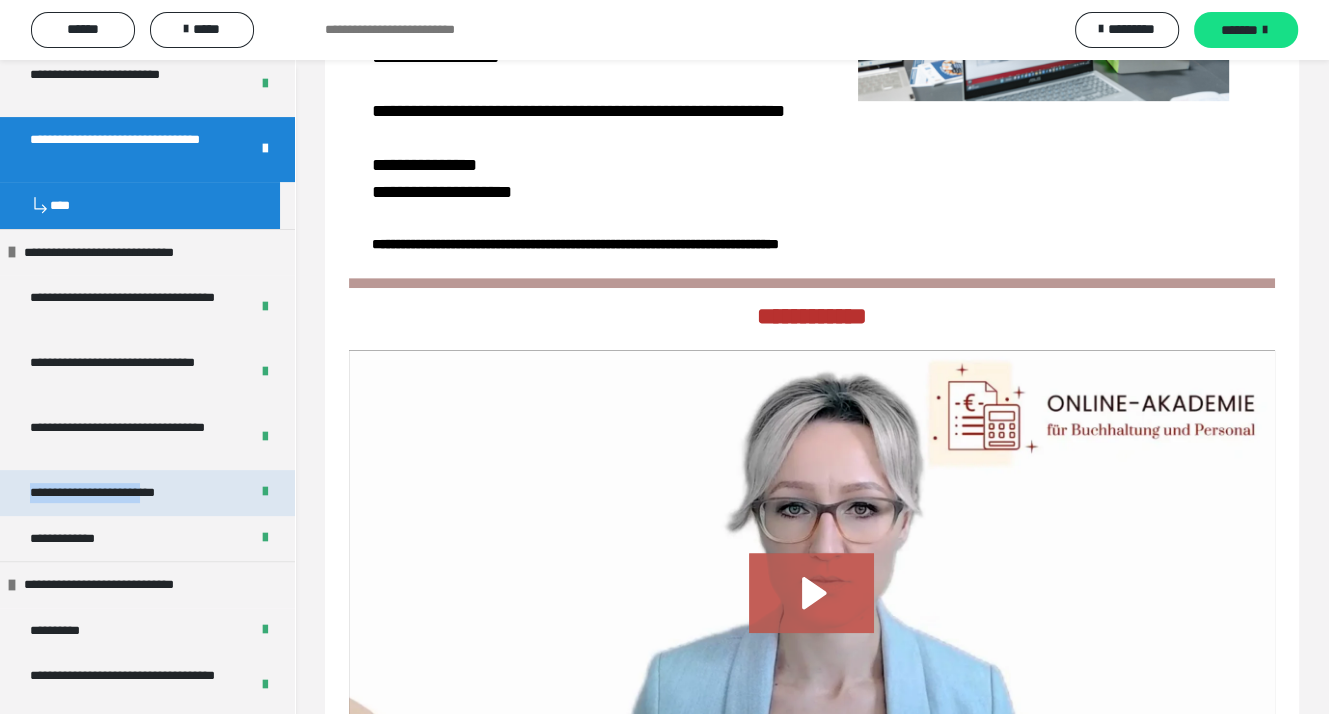 click on "**********" at bounding box center (115, 493) 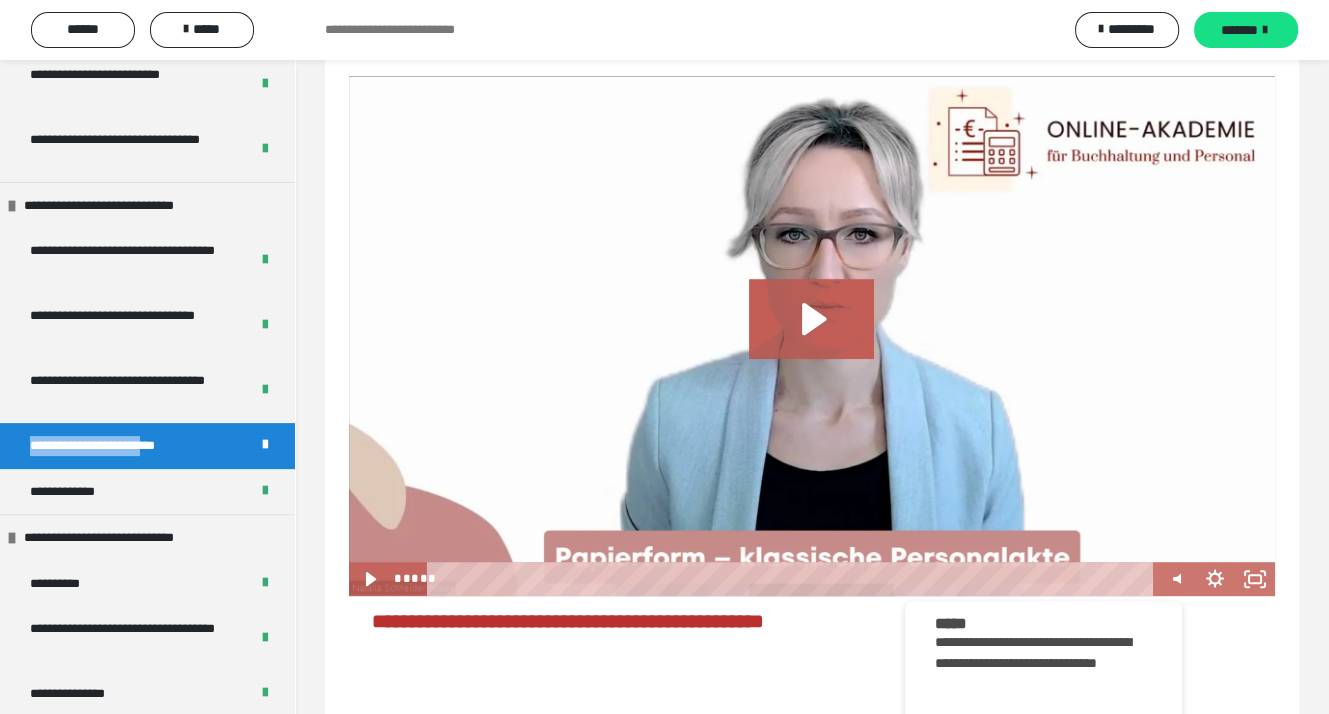 scroll, scrollTop: 532, scrollLeft: 0, axis: vertical 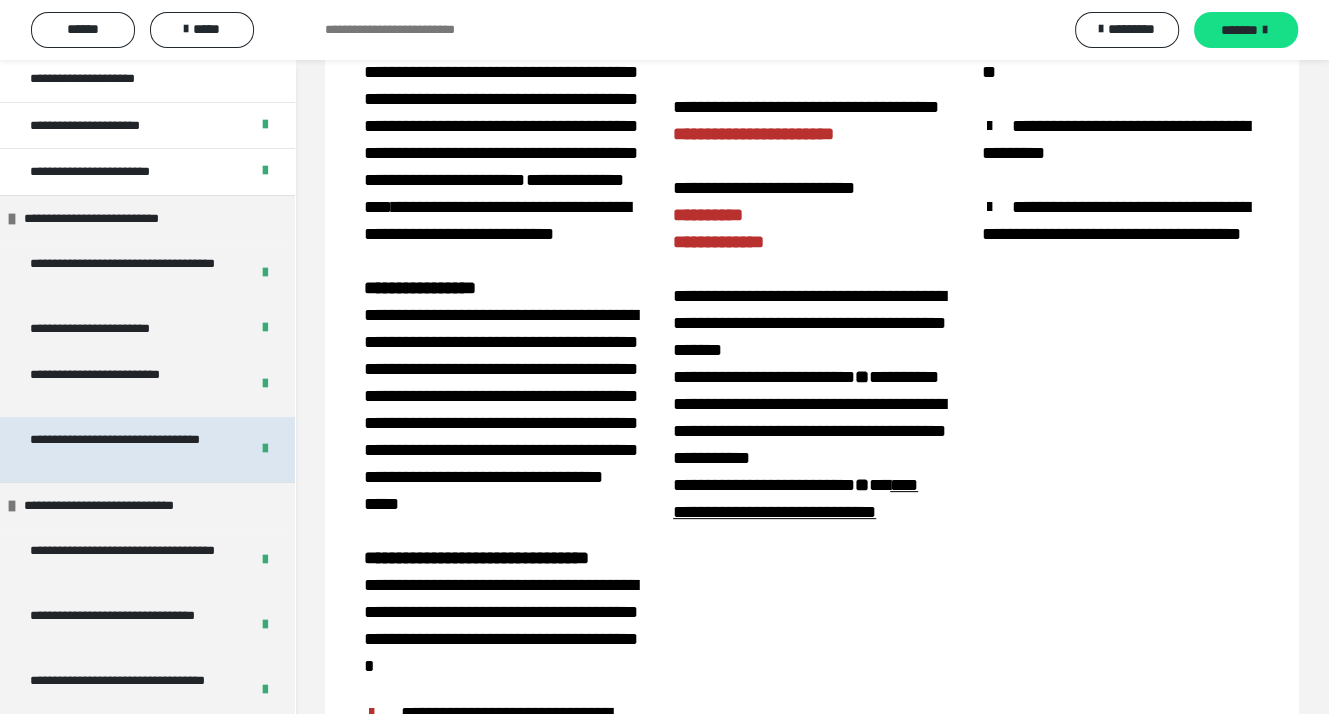 click on "**********" at bounding box center (124, 449) 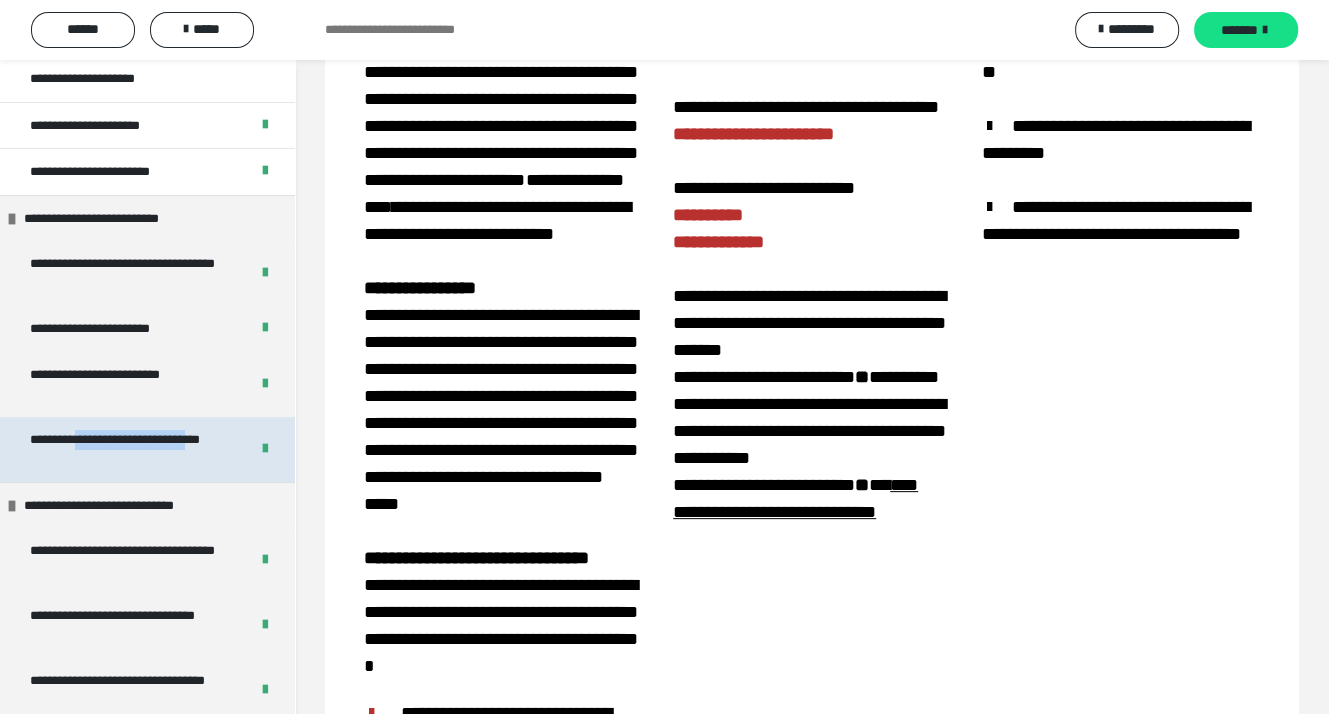 click on "**********" at bounding box center (124, 449) 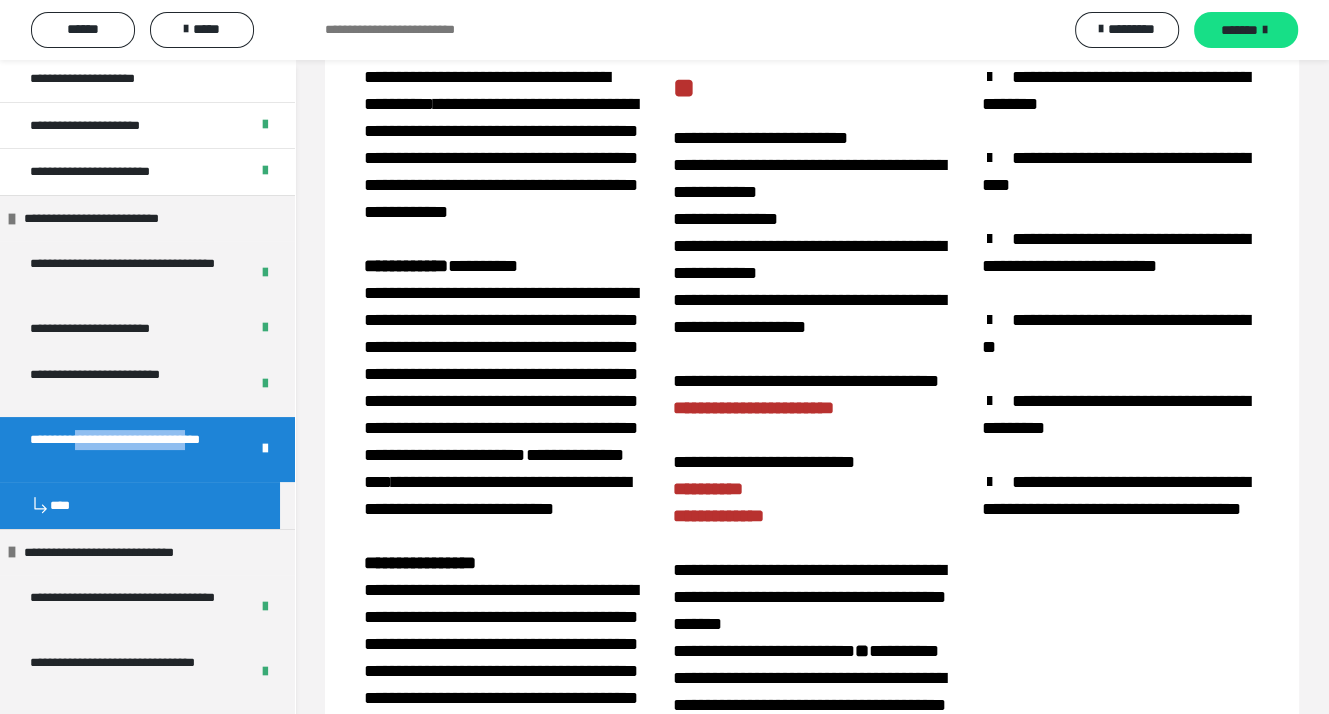 scroll, scrollTop: 711, scrollLeft: 0, axis: vertical 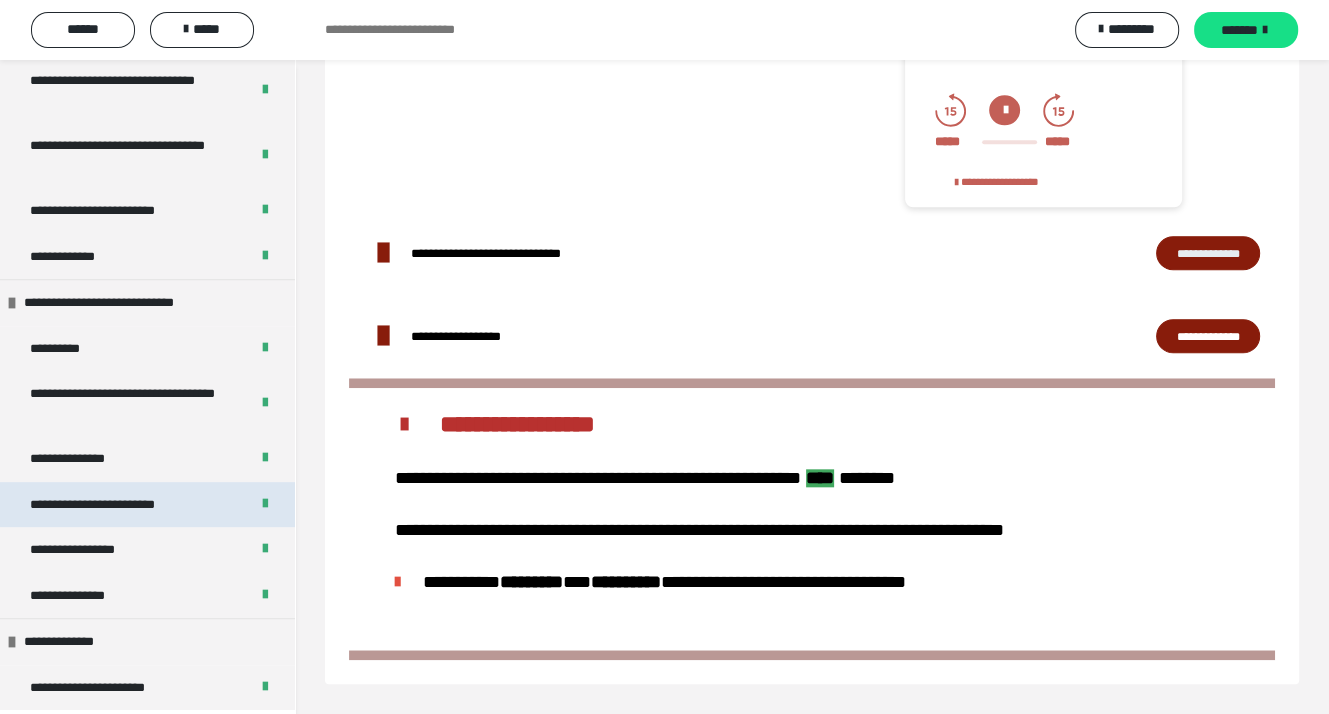 click on "**********" at bounding box center (115, 505) 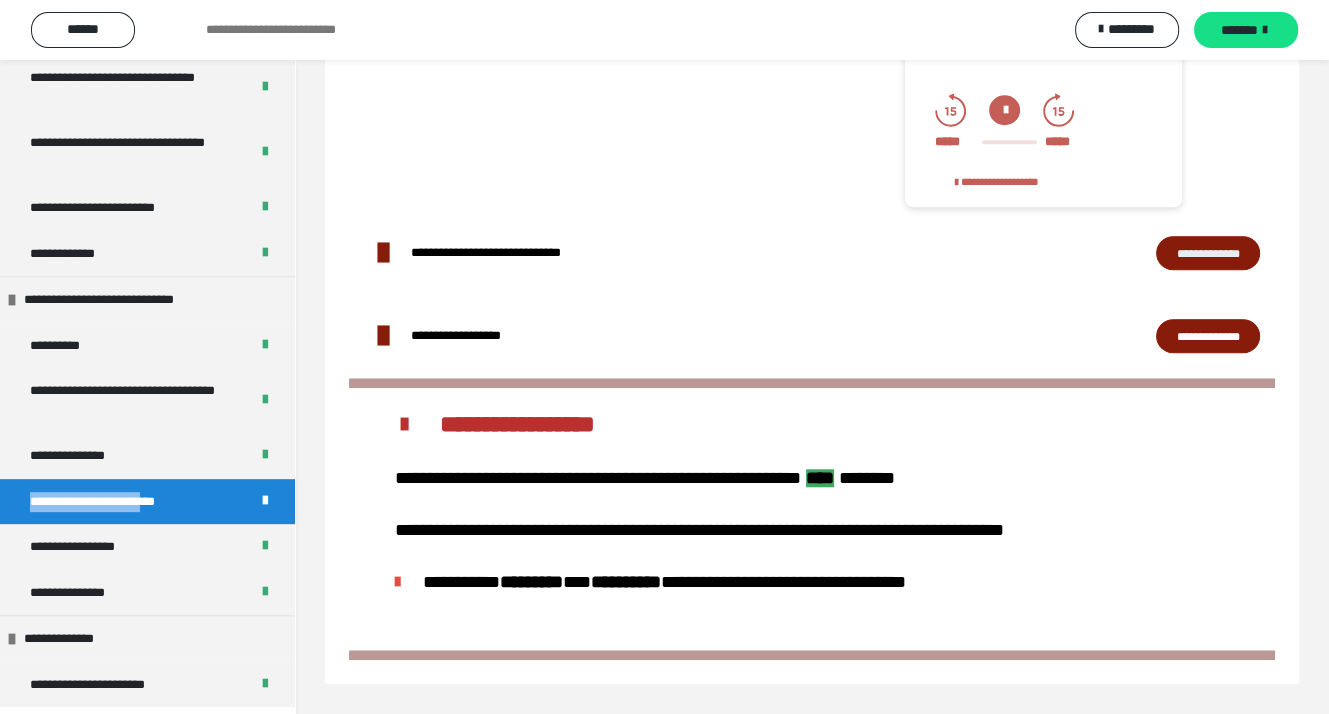 click on "**********" at bounding box center [115, 502] 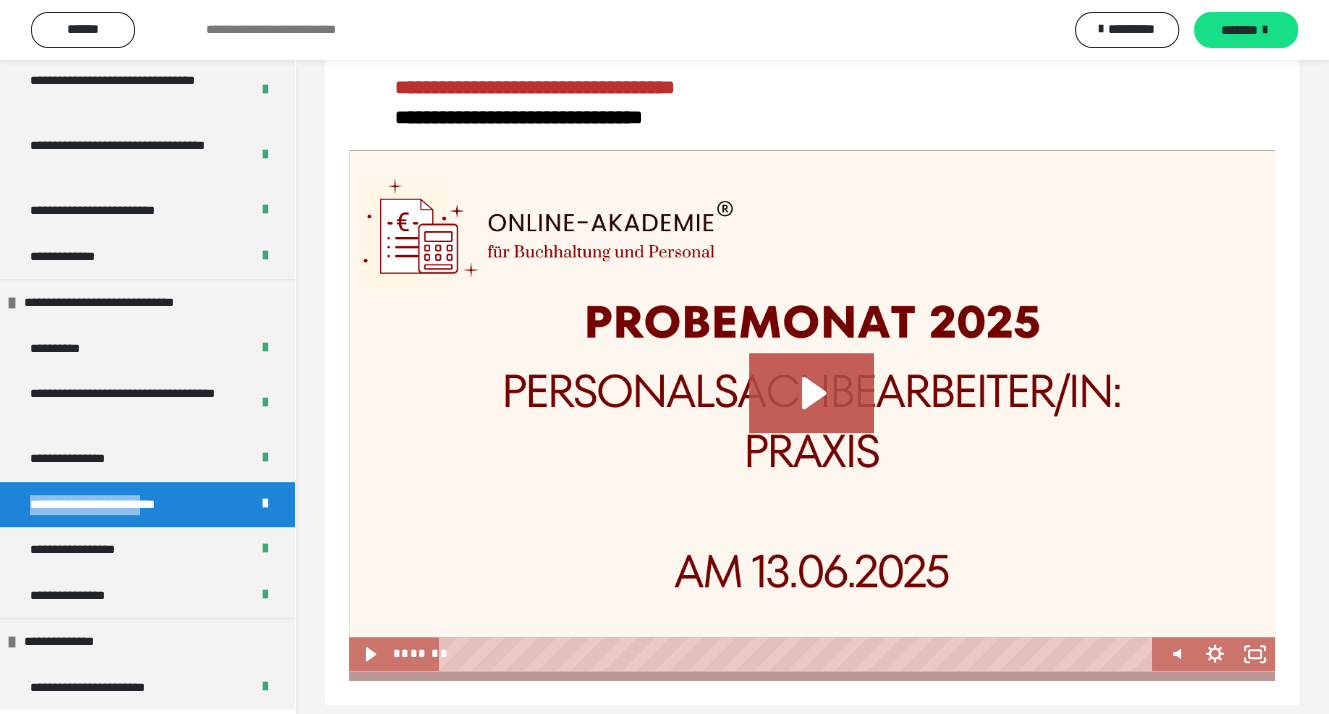 scroll, scrollTop: 970, scrollLeft: 0, axis: vertical 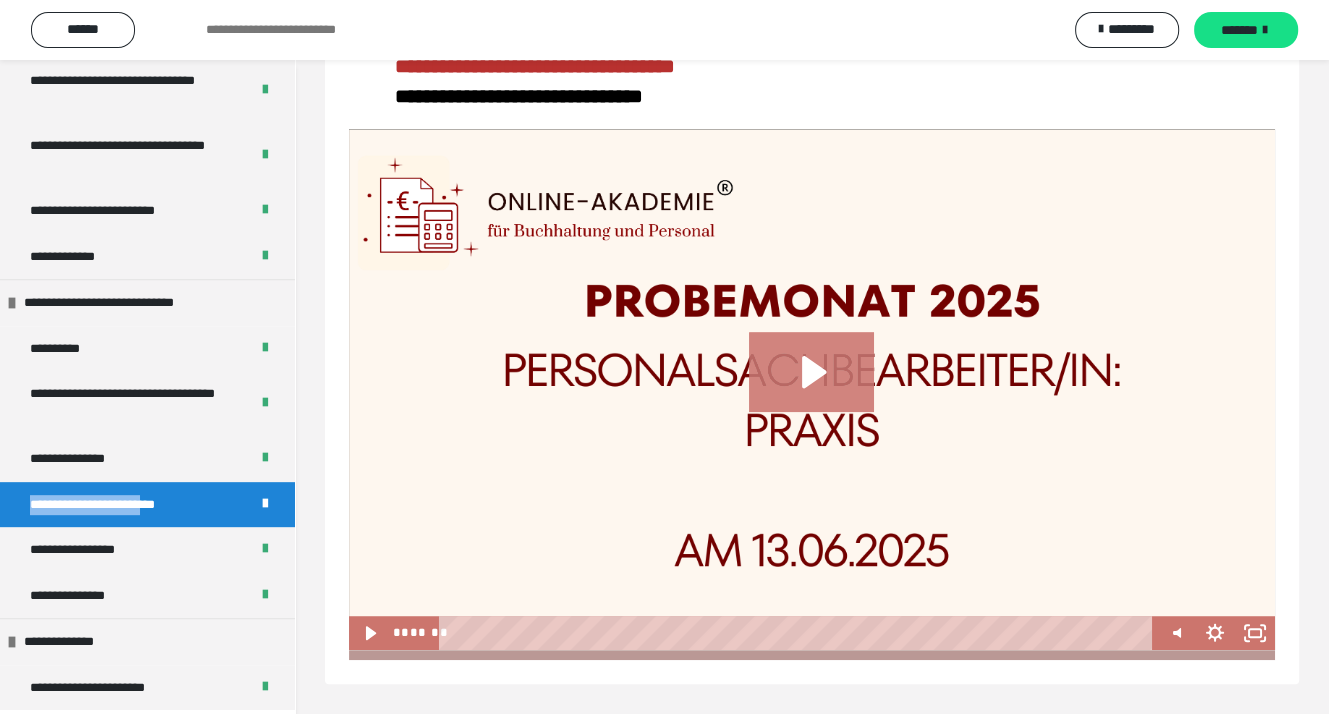 click 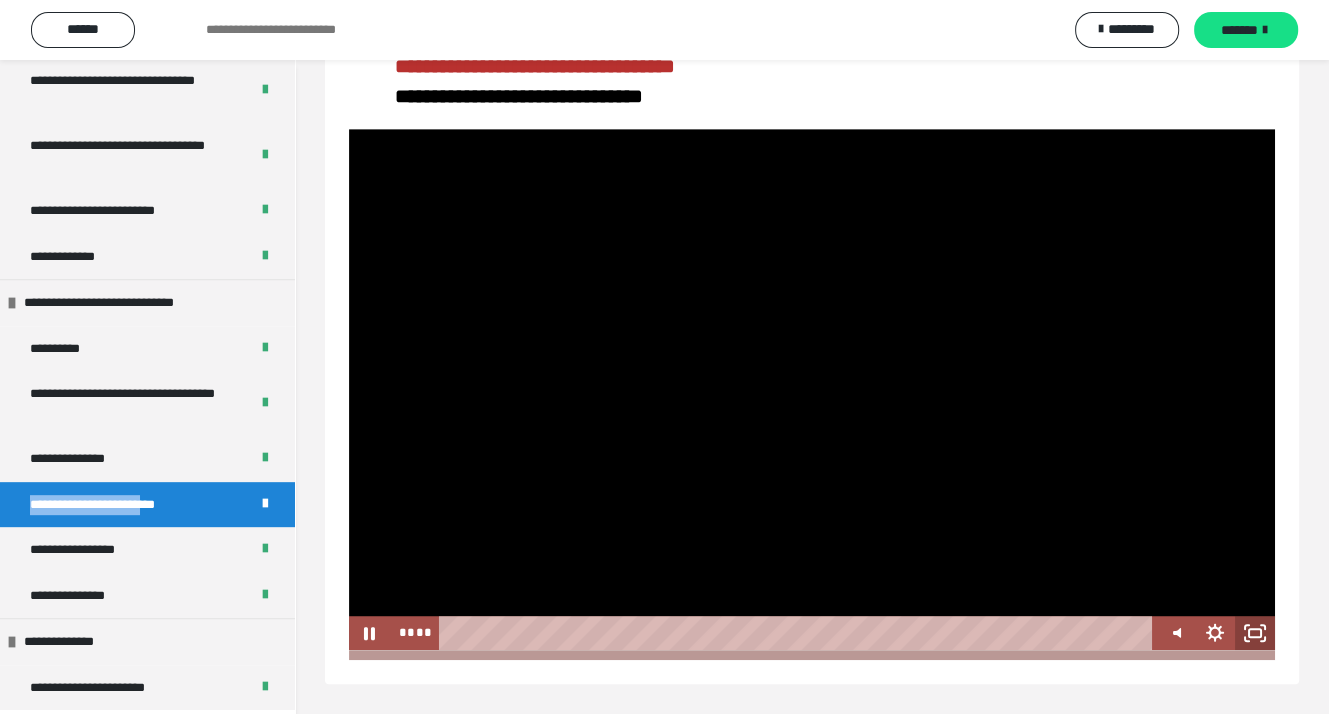 click 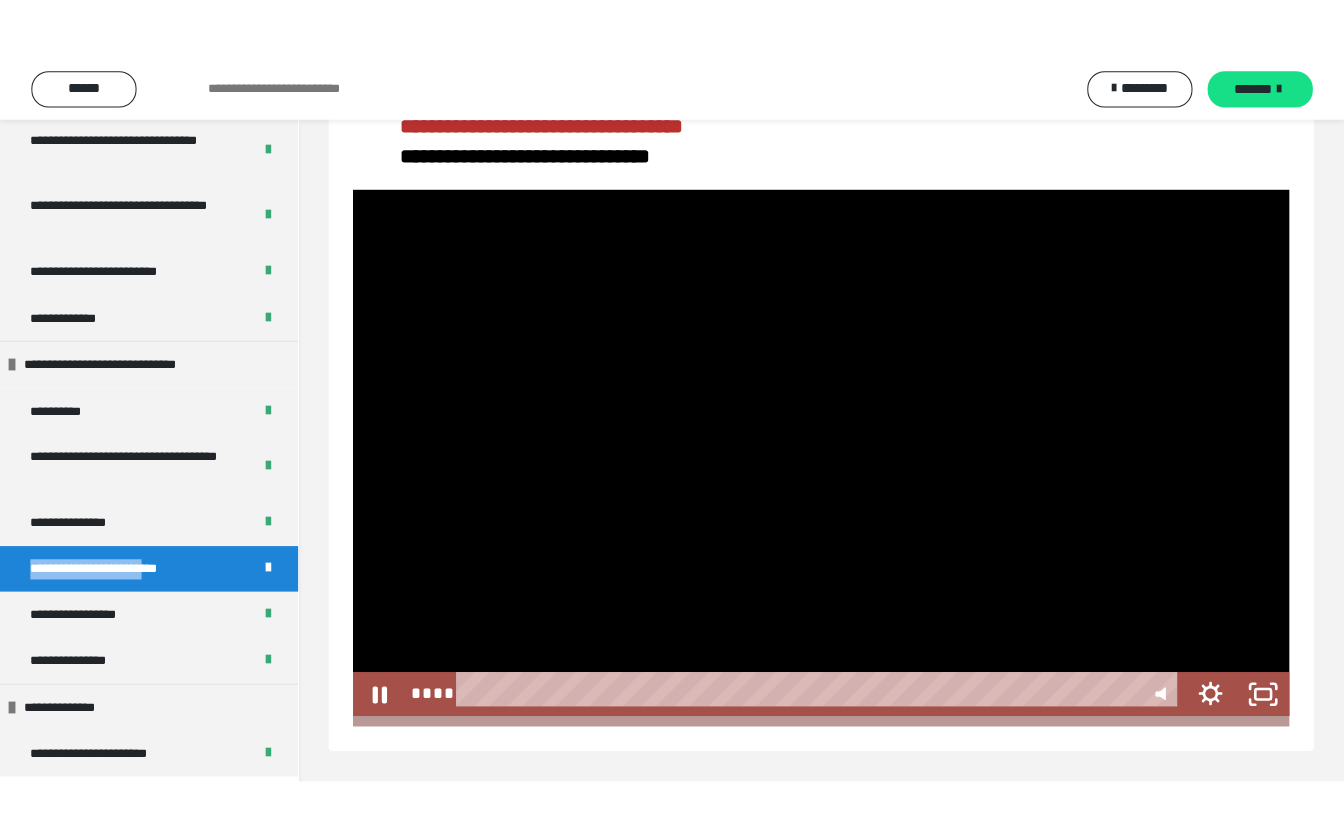 scroll, scrollTop: 864, scrollLeft: 0, axis: vertical 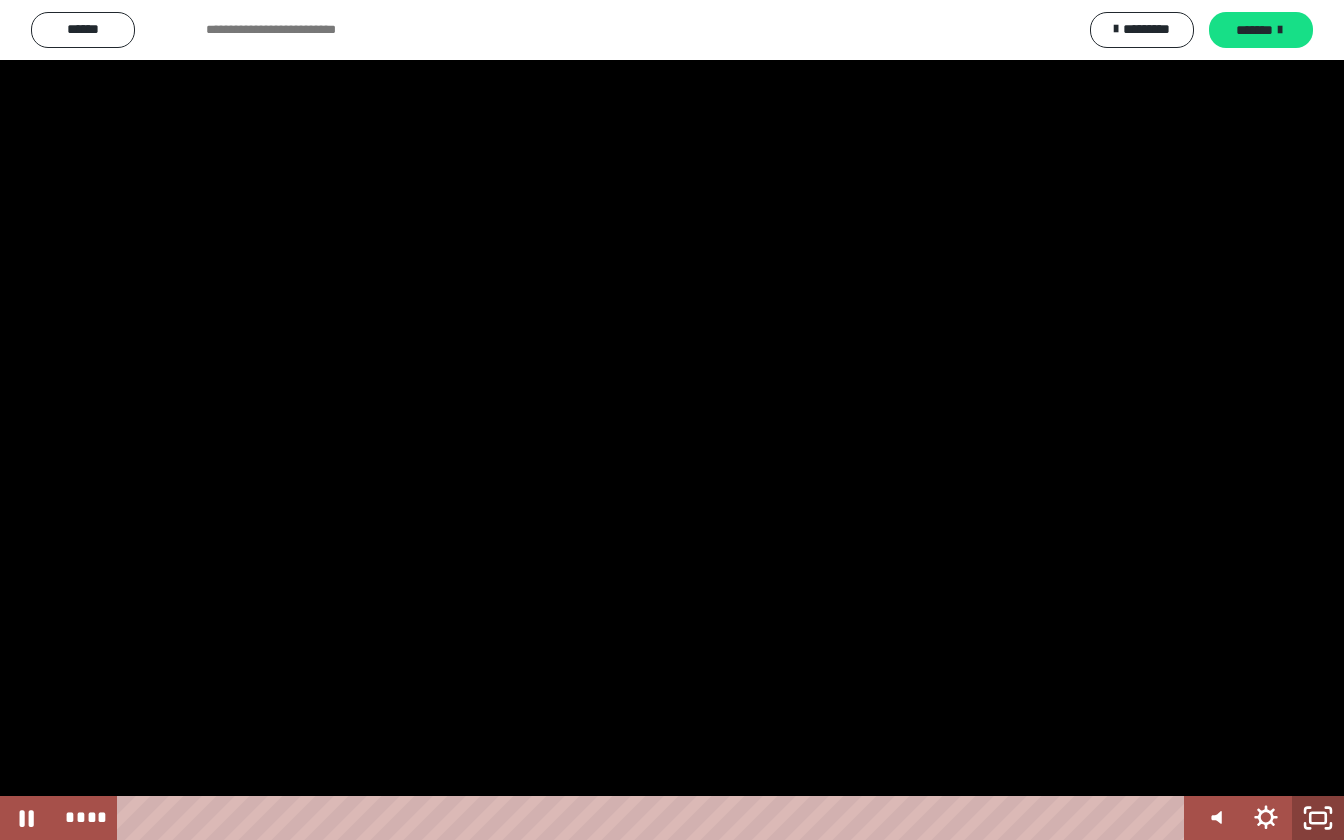 click 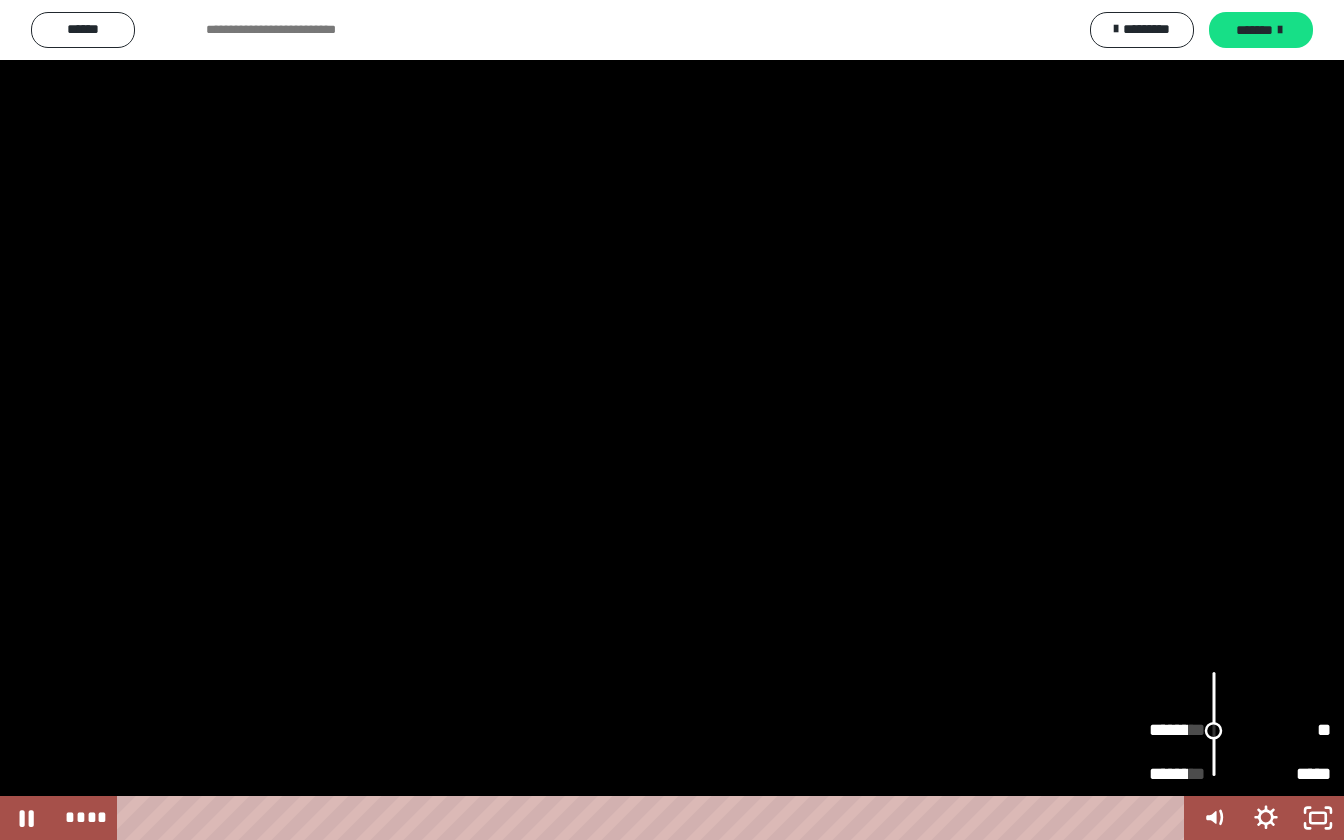 drag, startPoint x: 1213, startPoint y: 775, endPoint x: 1221, endPoint y: 731, distance: 44.72136 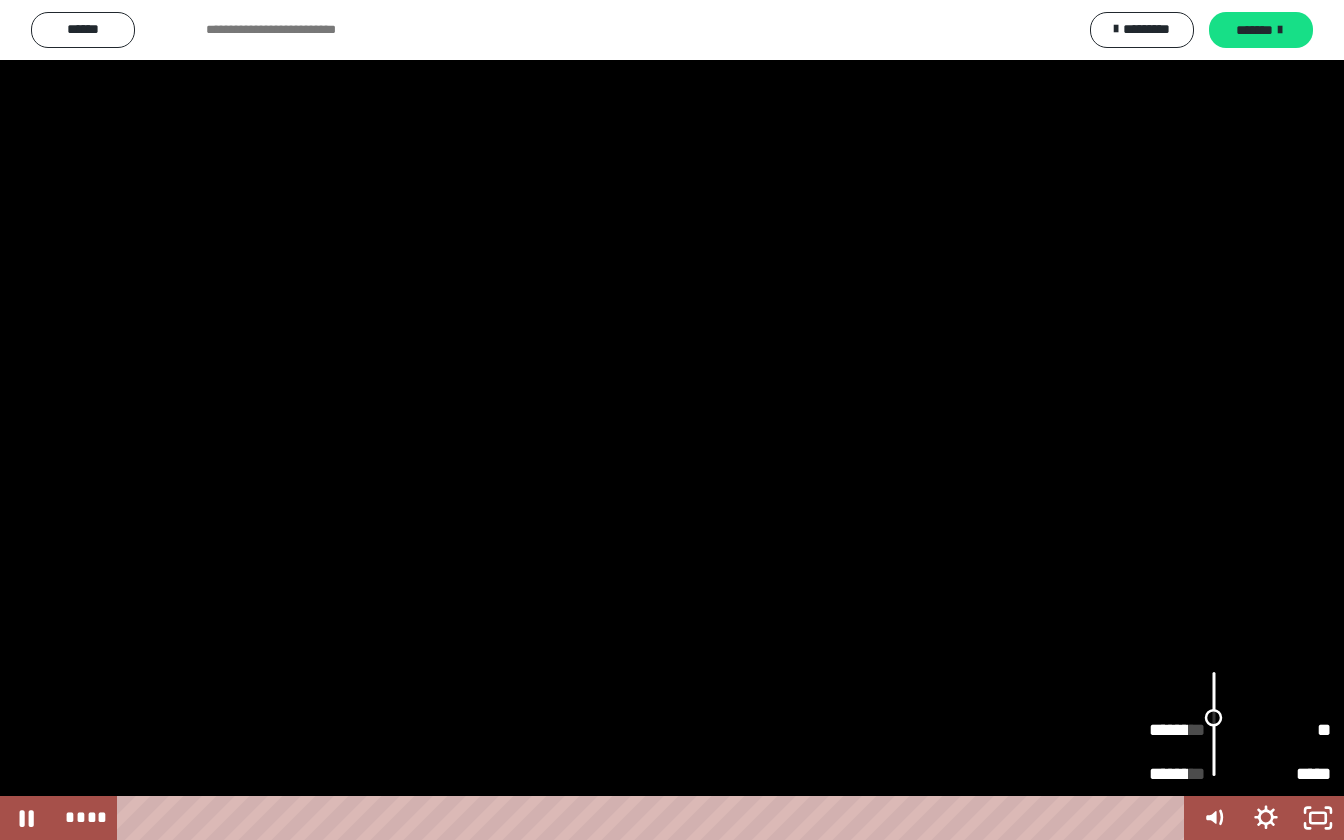 click at bounding box center [1213, 718] 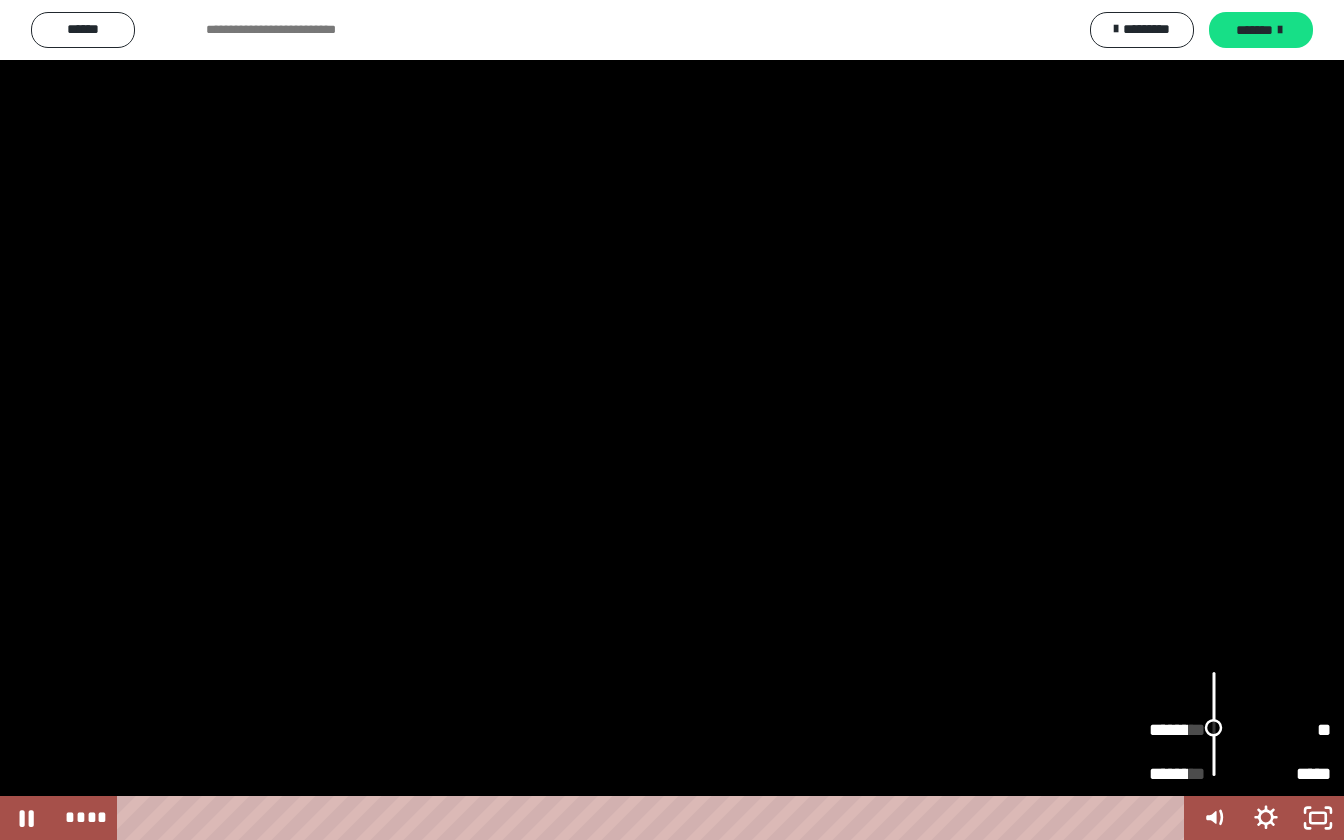 click at bounding box center [1214, 728] 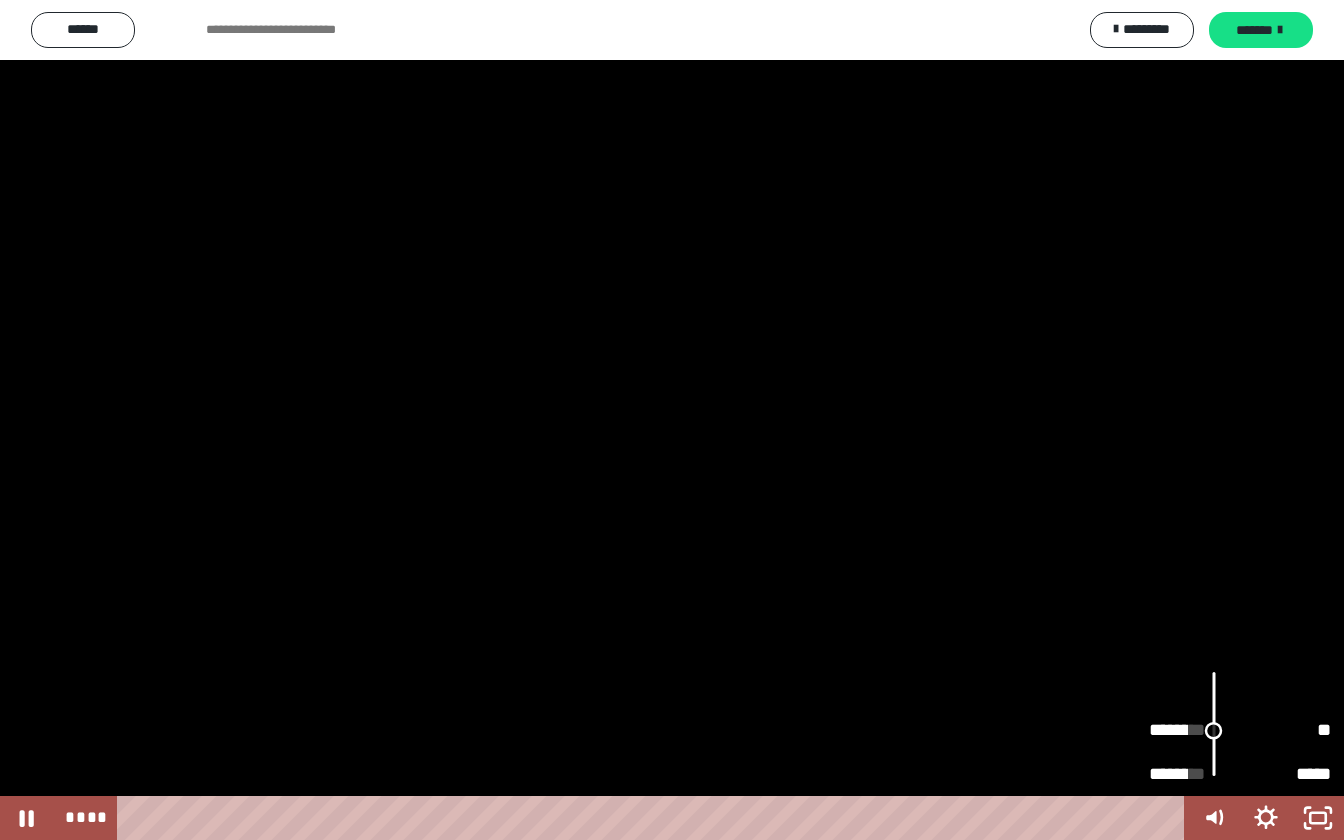 click at bounding box center [1214, 731] 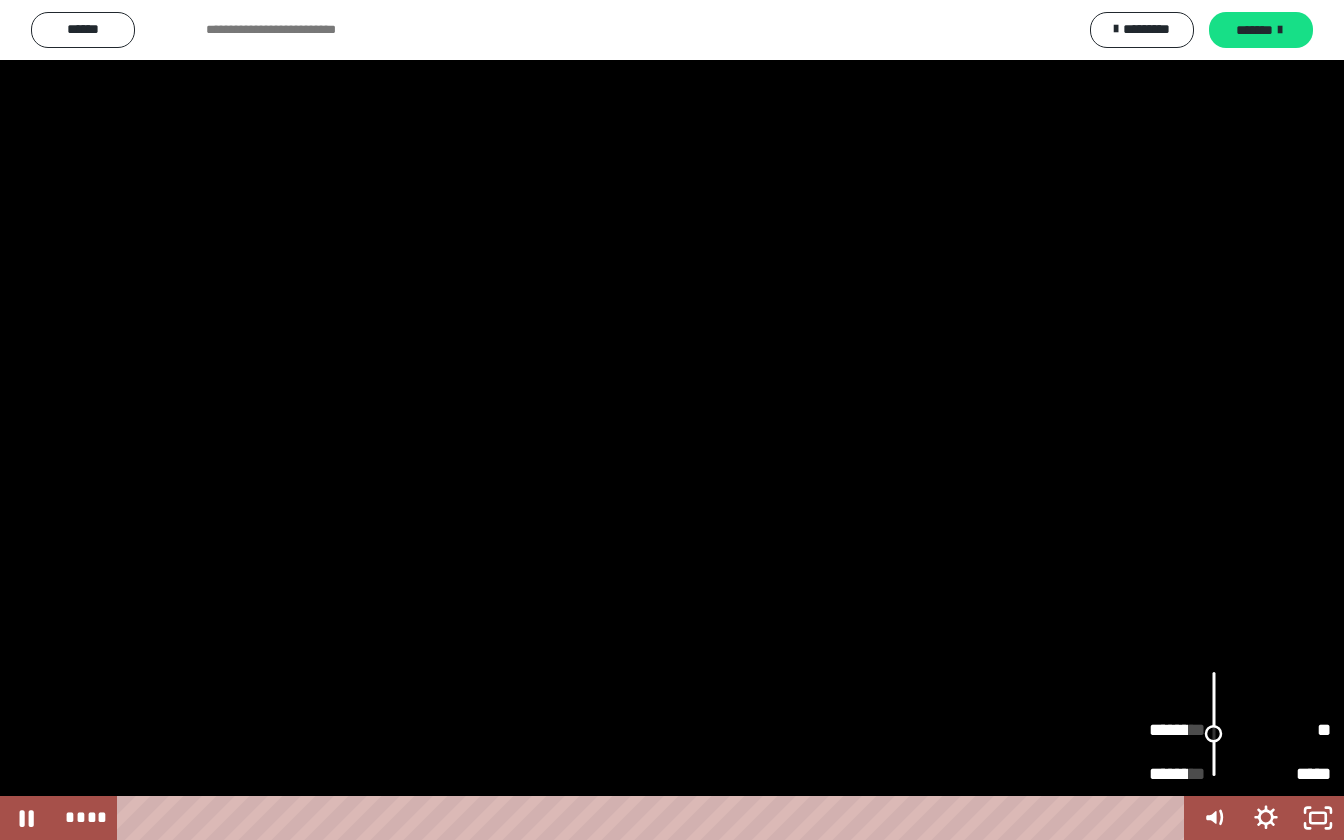 click at bounding box center (1214, 734) 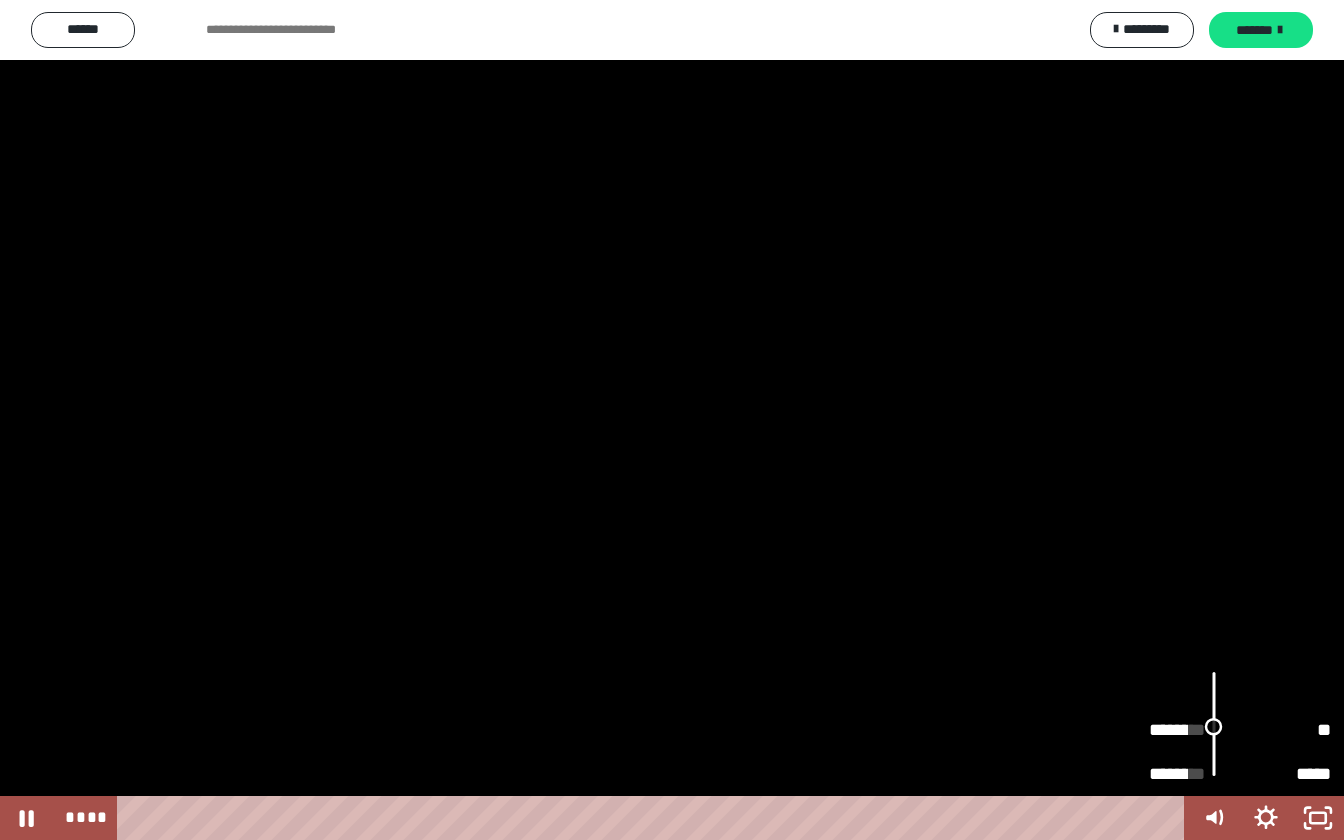 click at bounding box center (1214, 727) 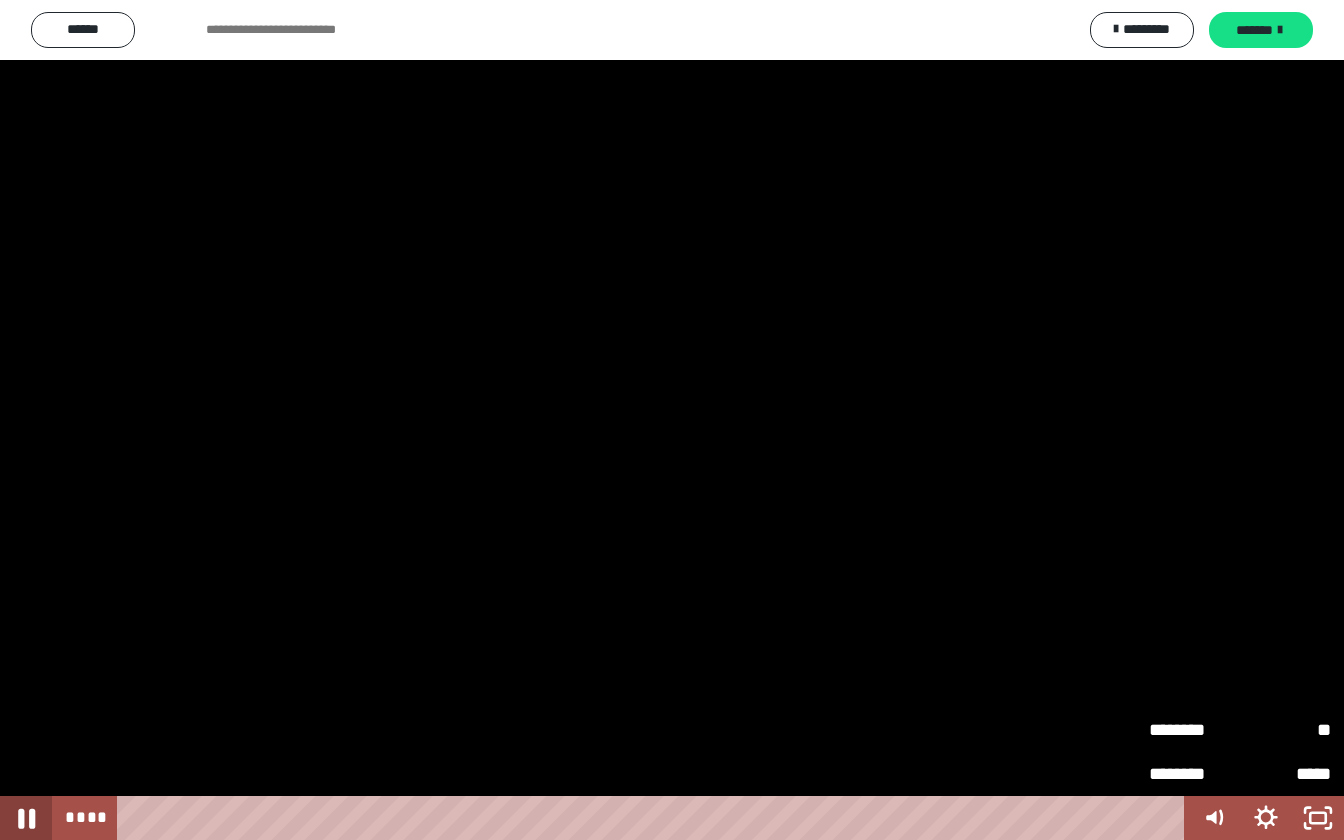 click 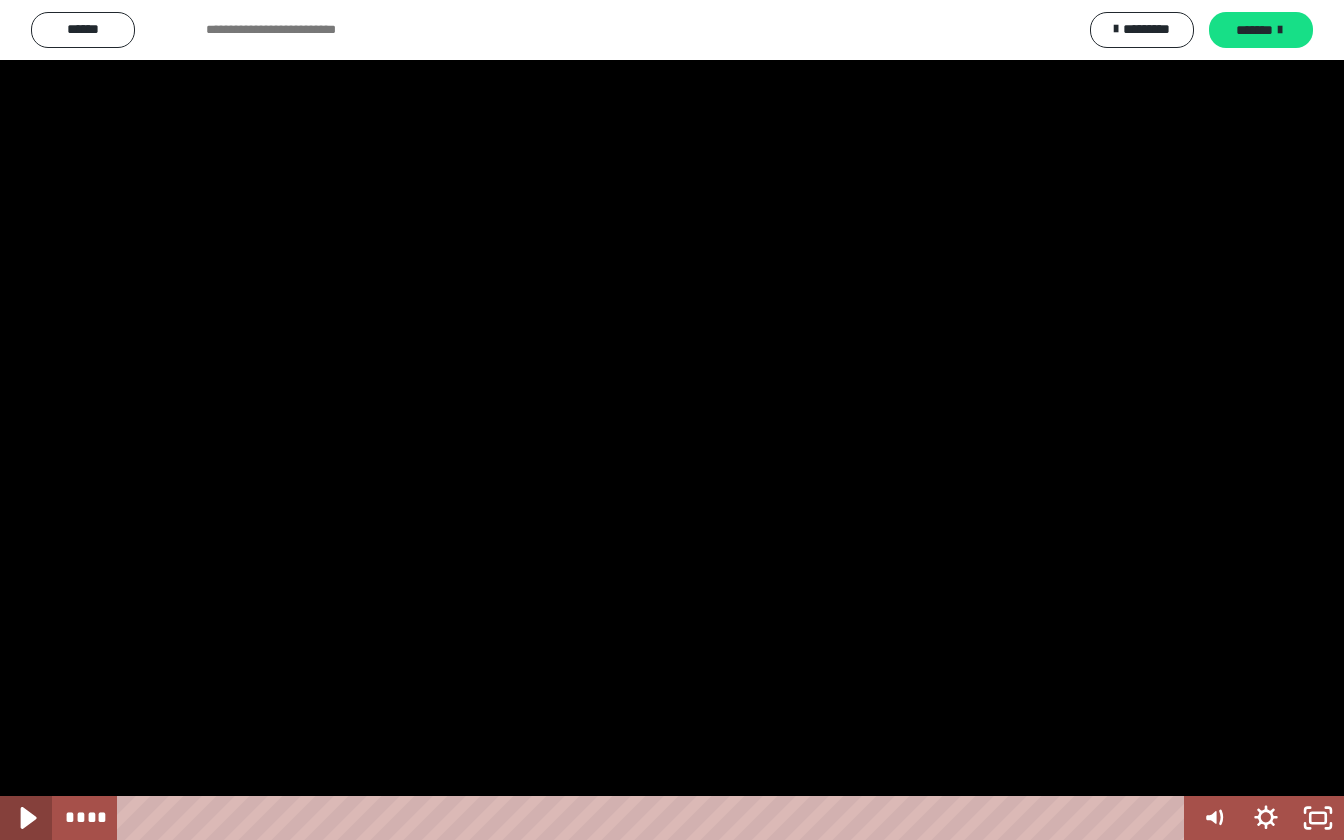 click 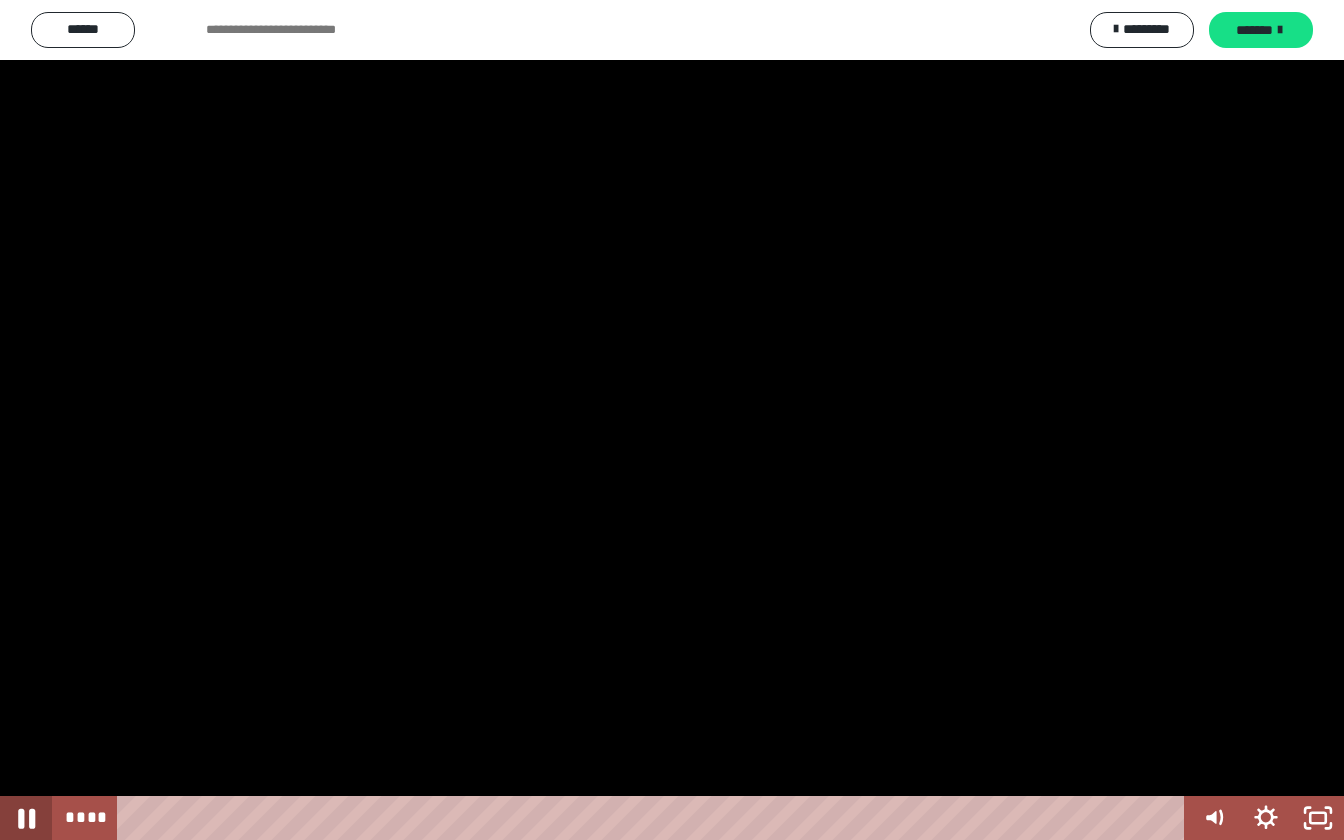 click 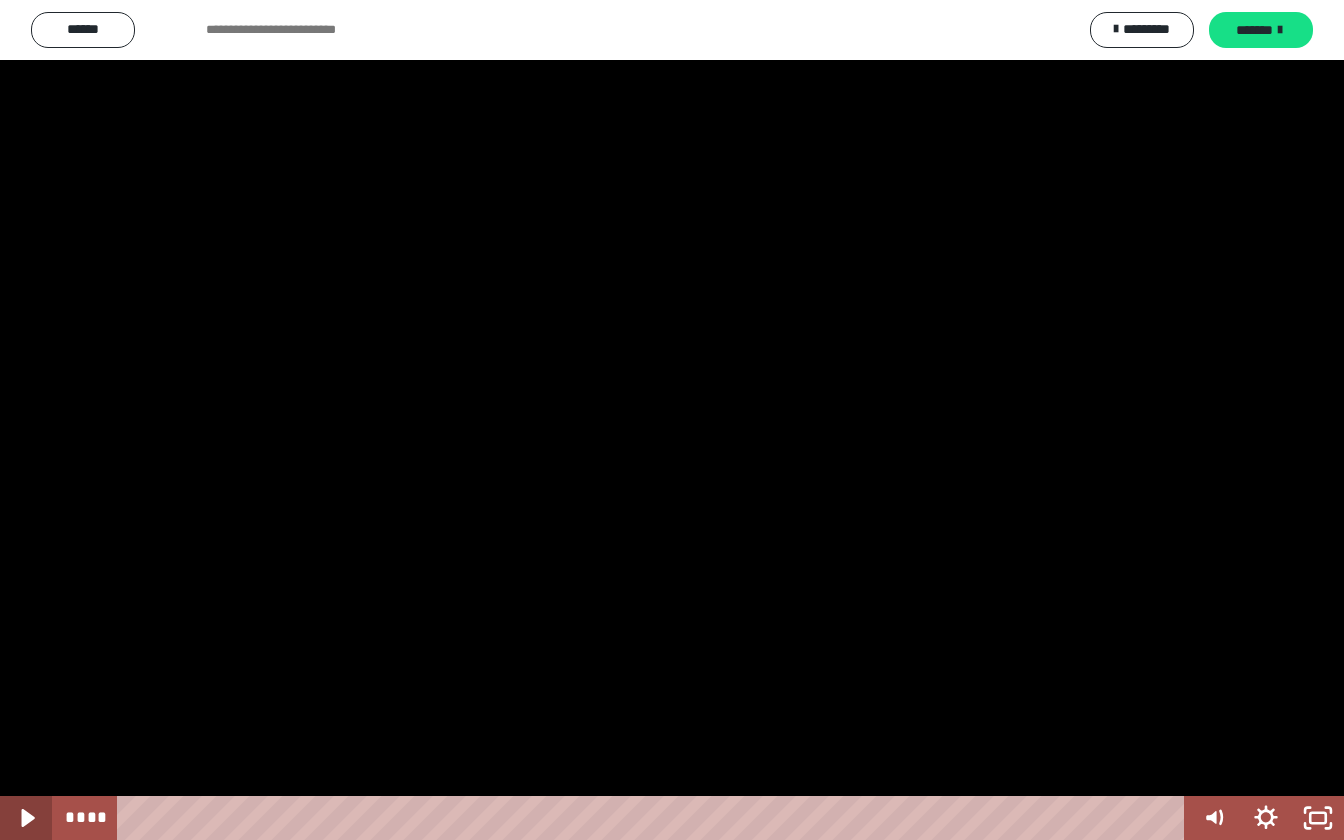 type 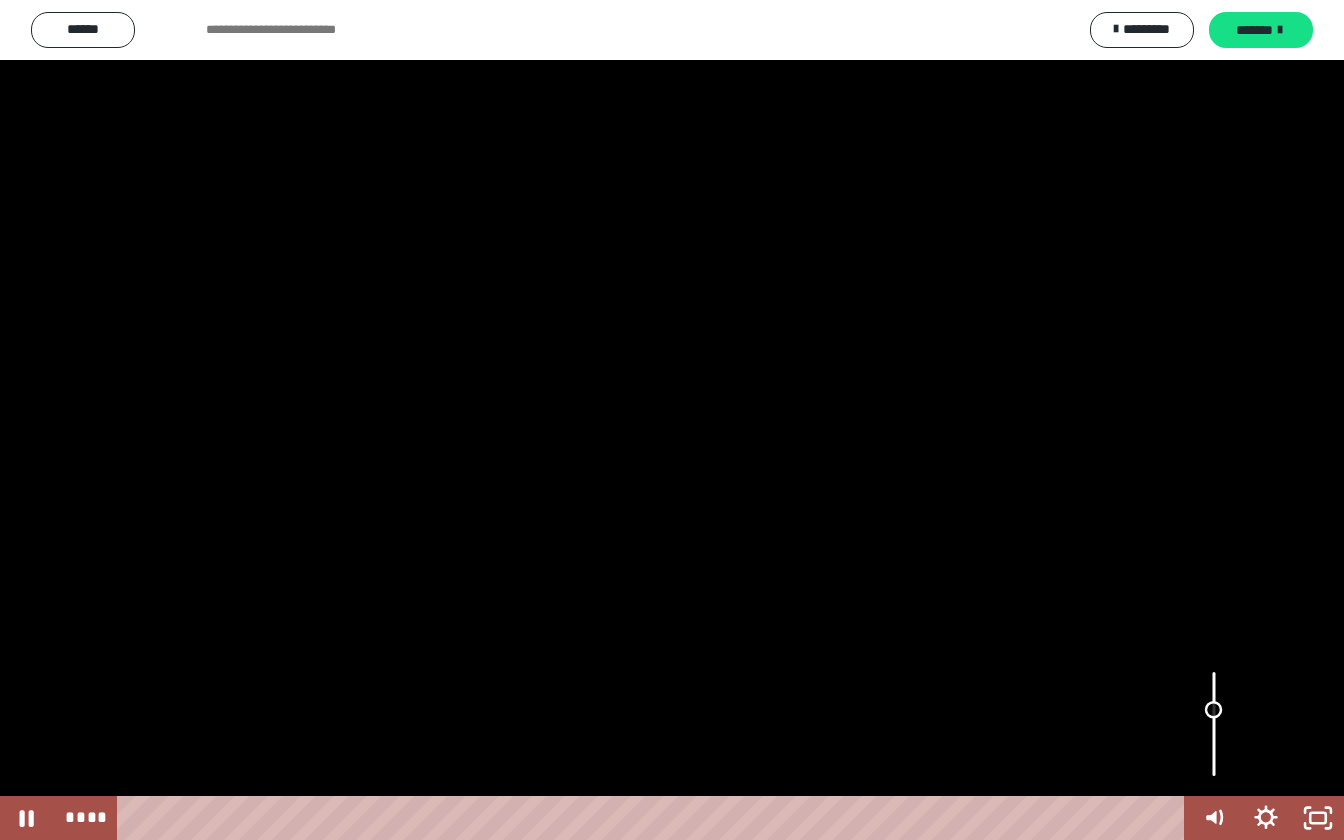 click at bounding box center [1214, 724] 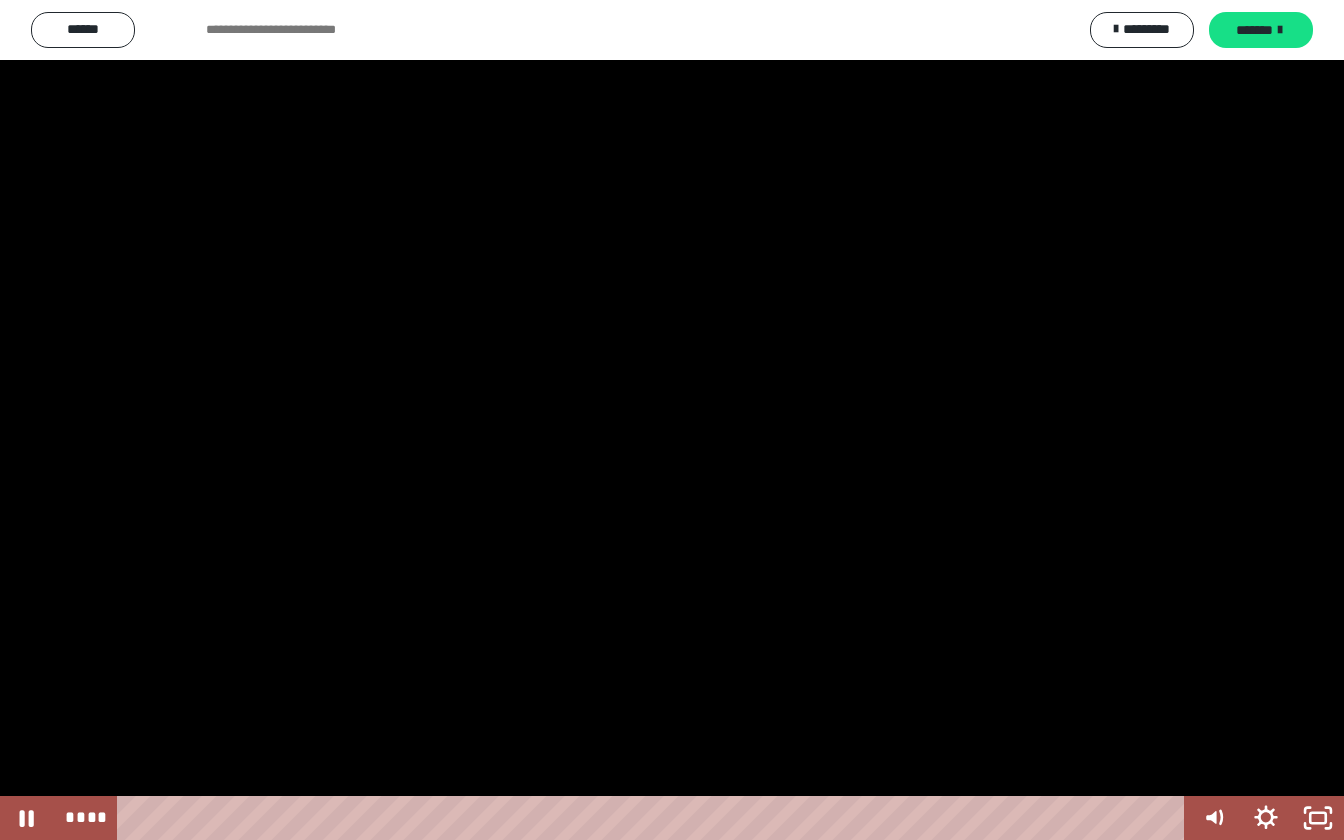 click at bounding box center (672, 420) 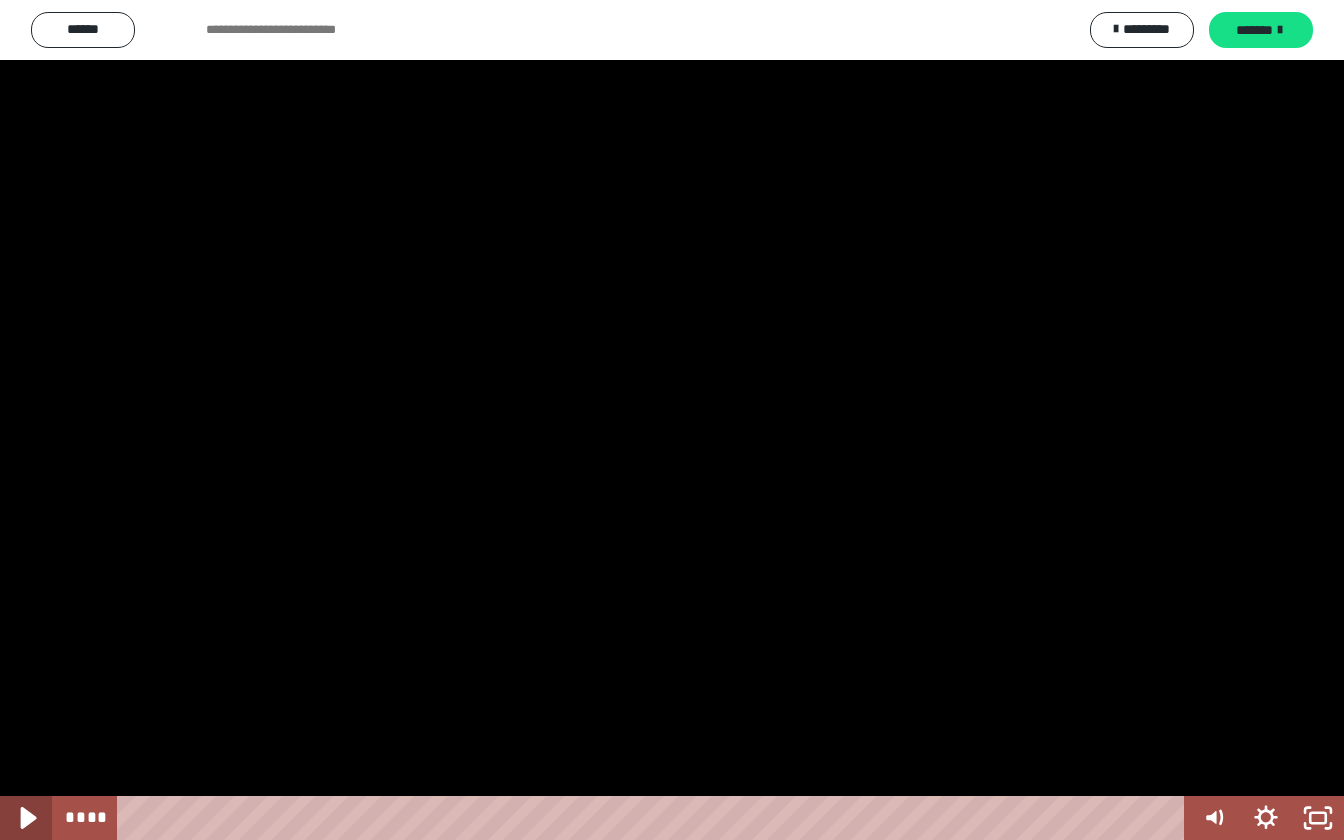 click 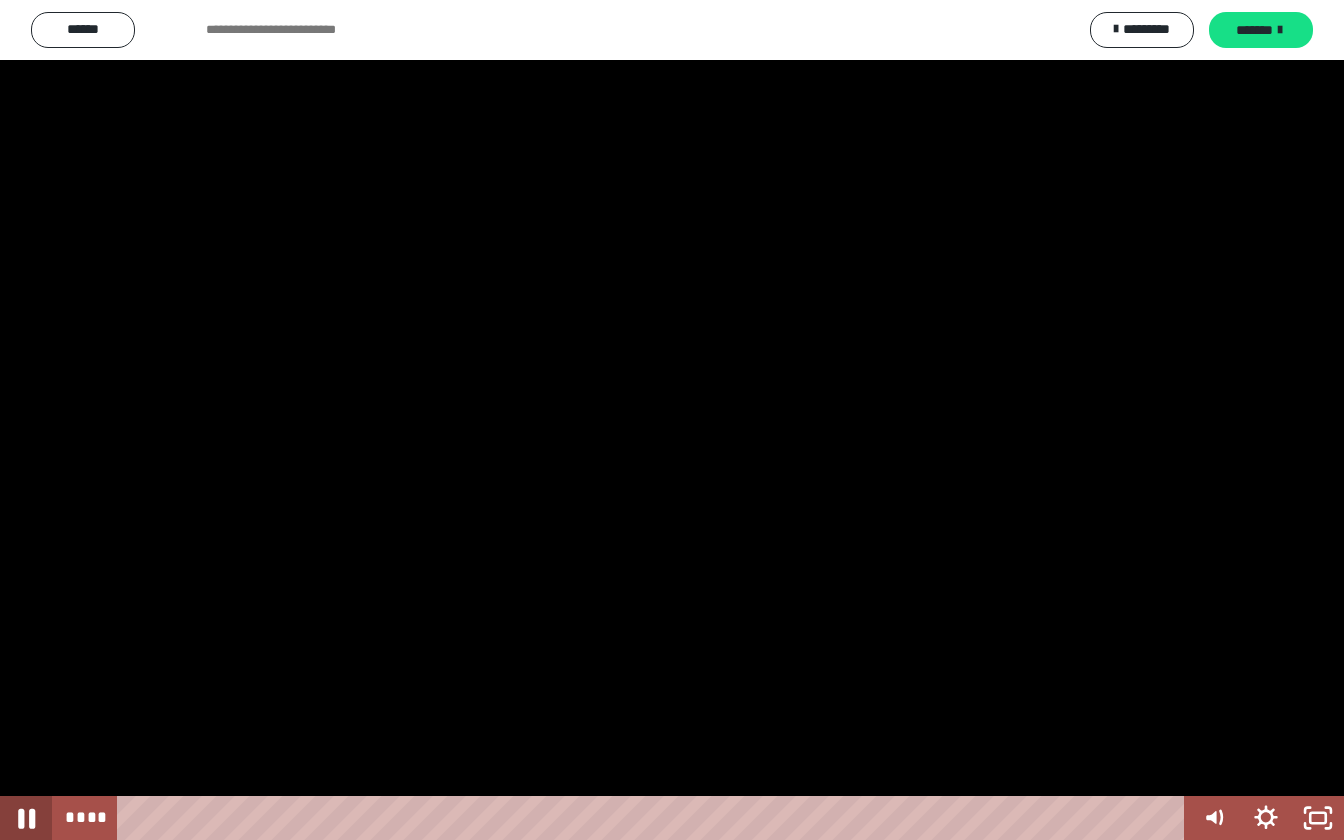 click 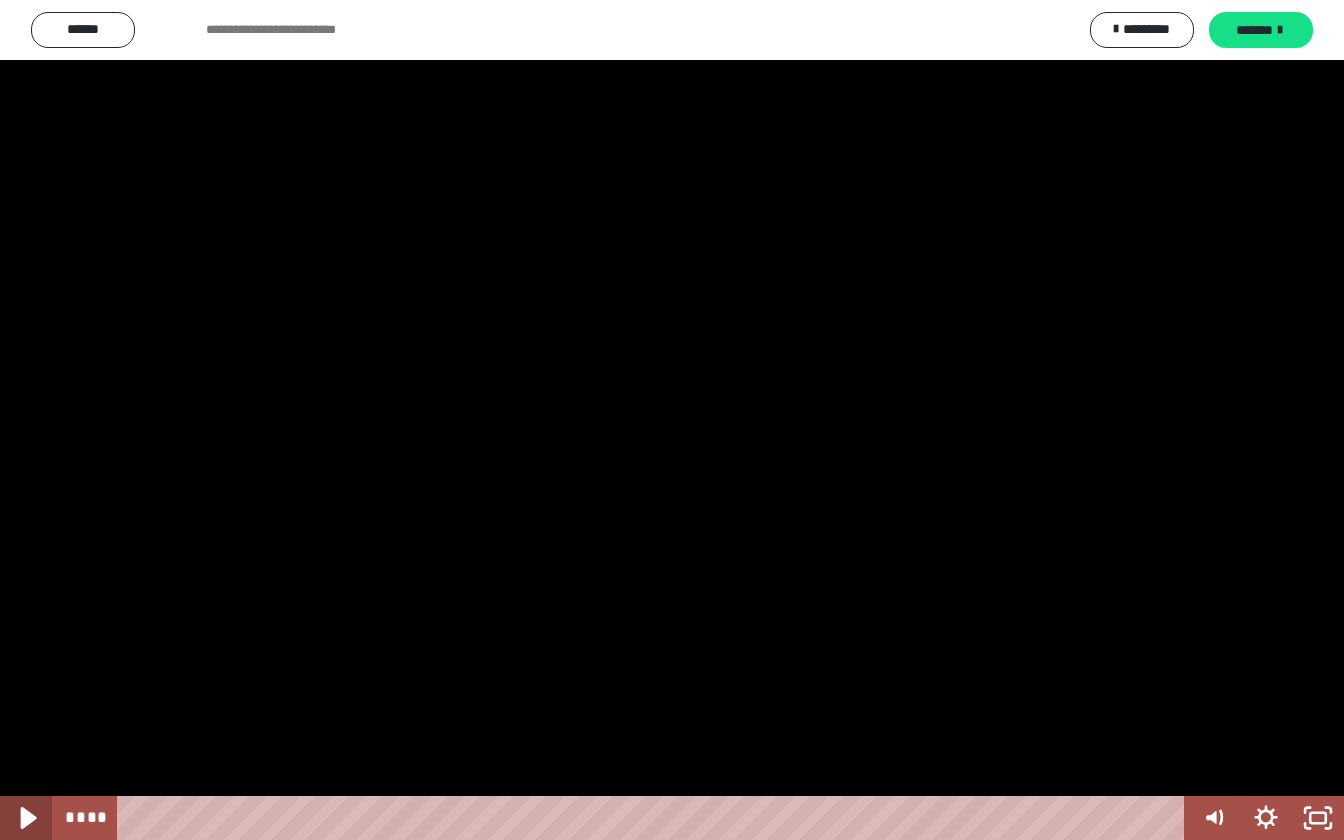 click 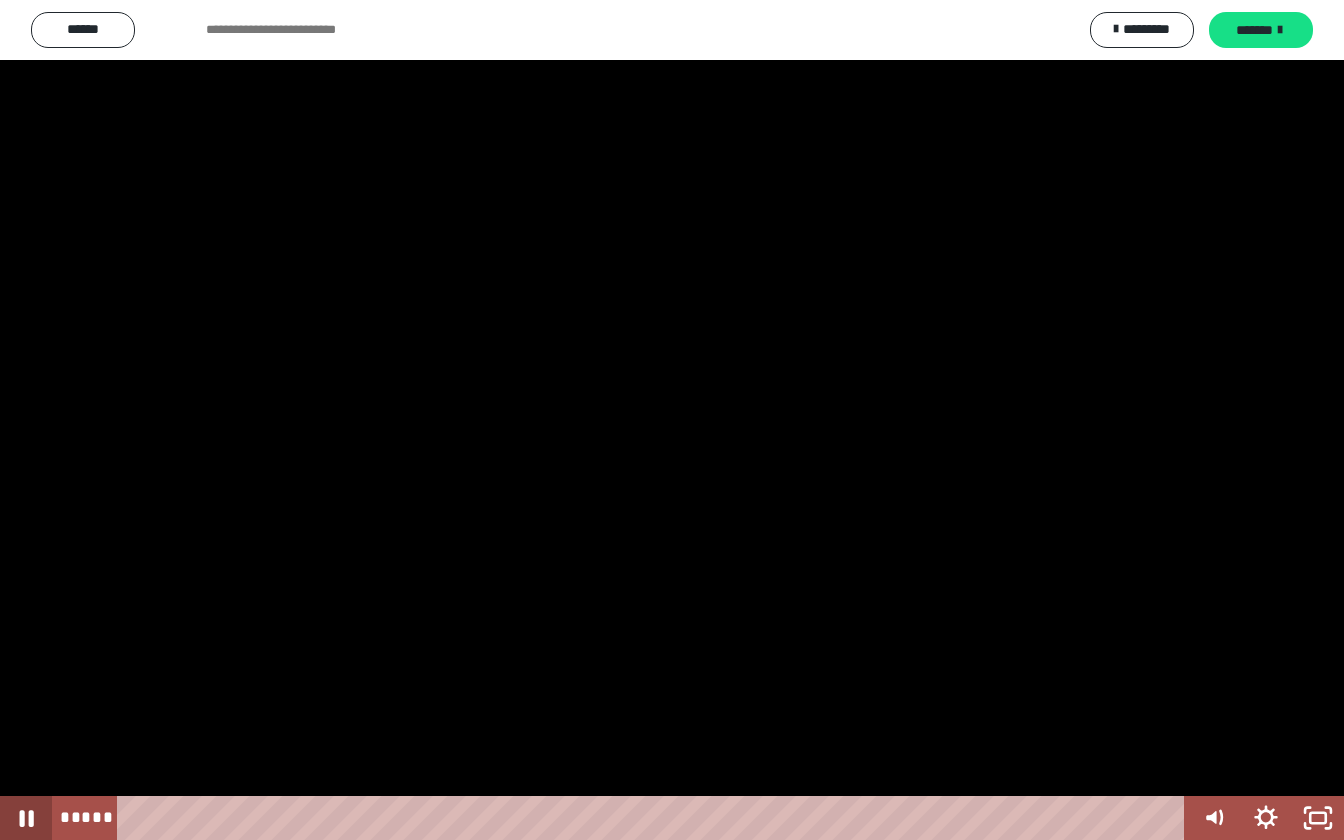 click 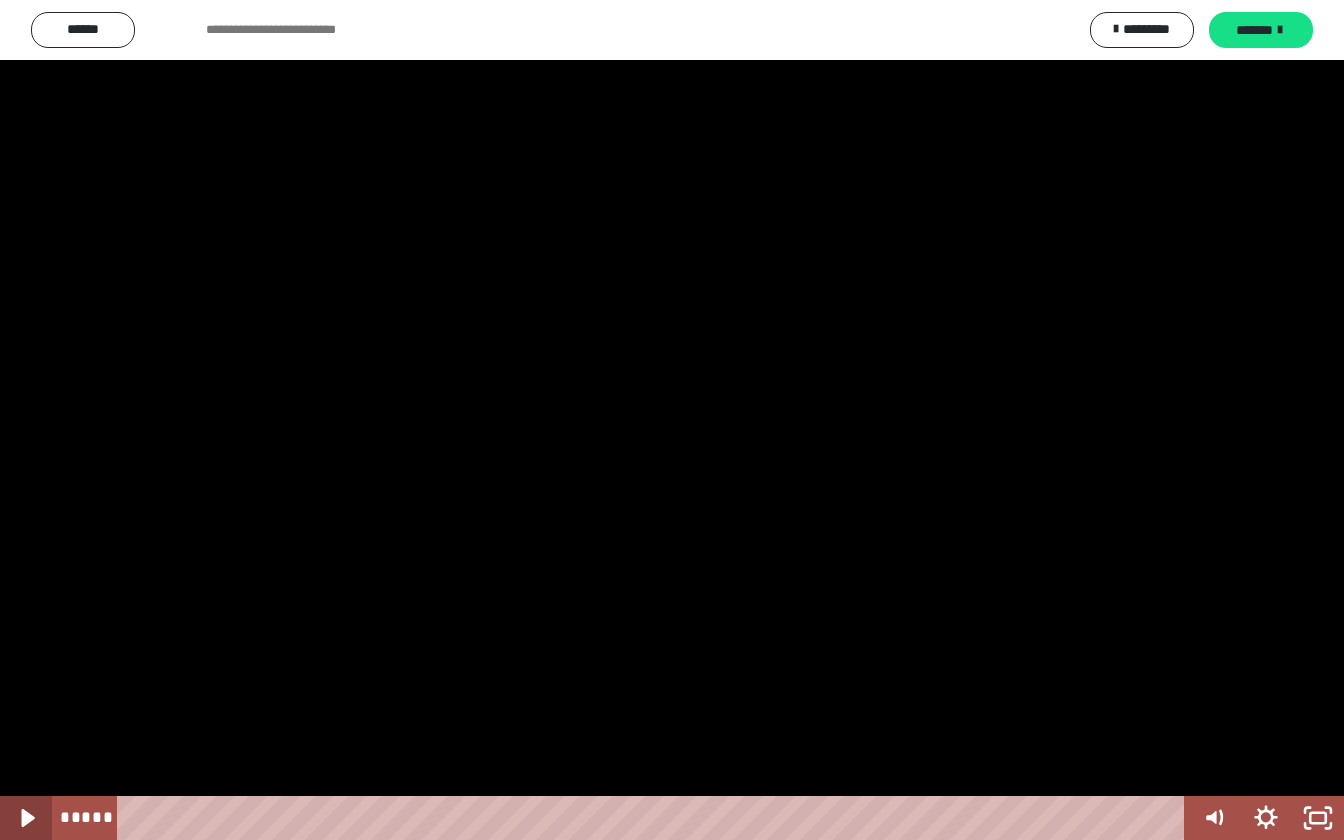 click at bounding box center (26, 818) 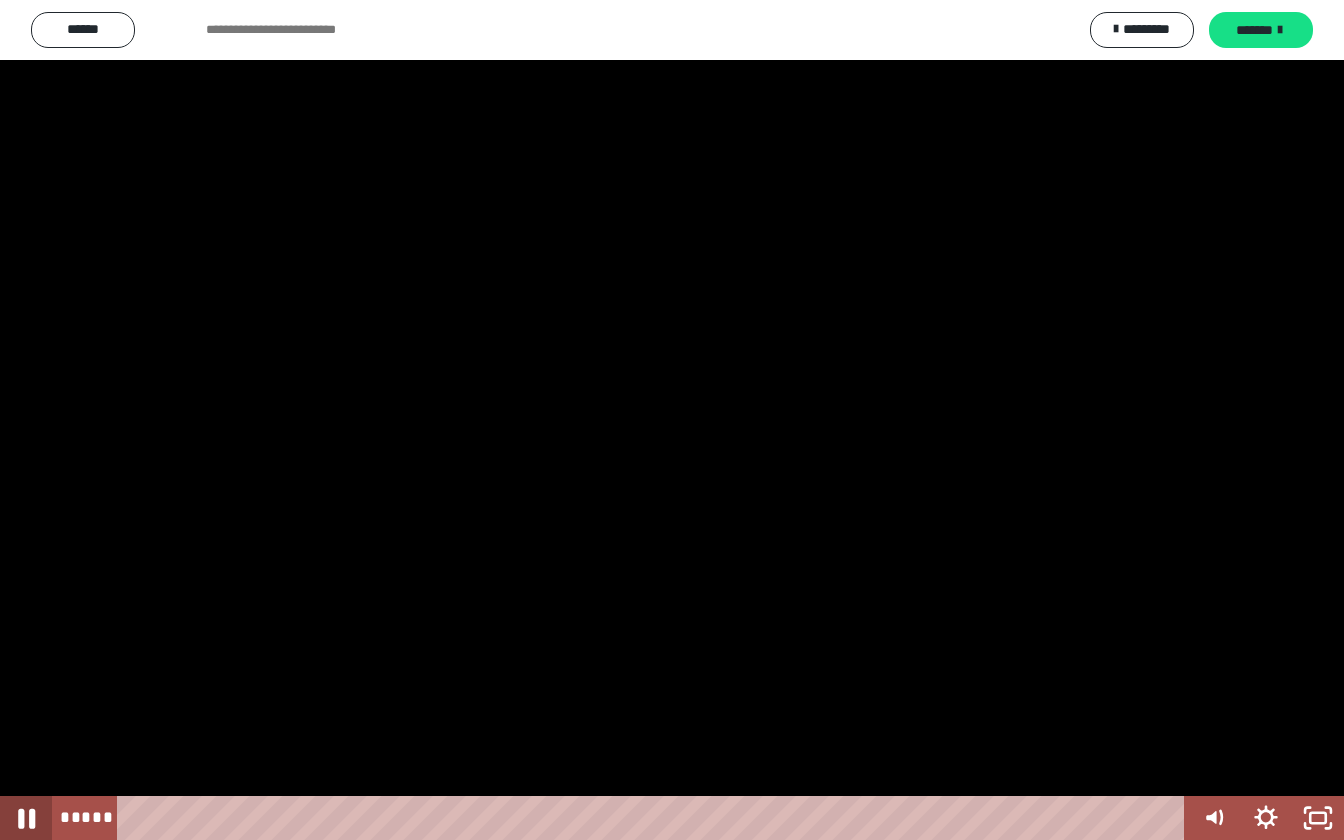 click 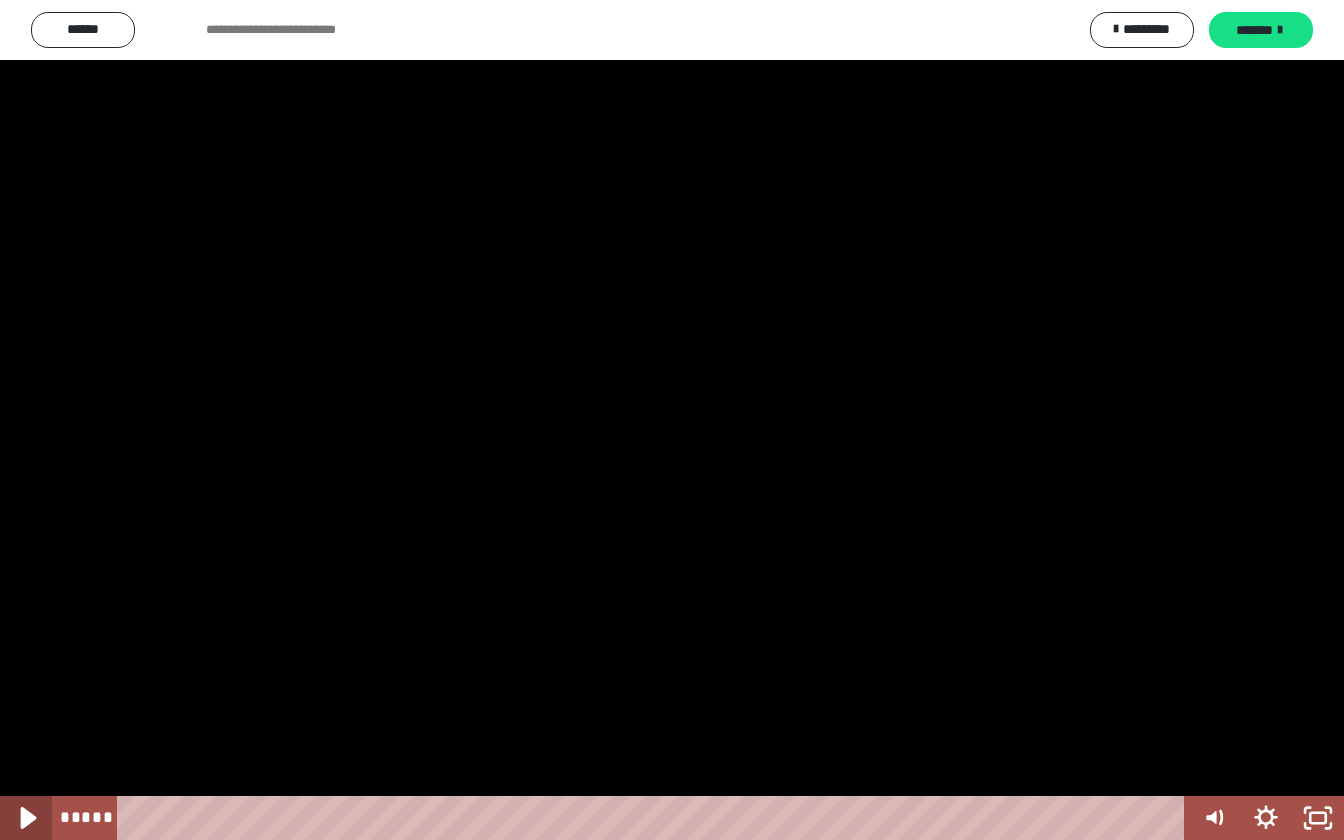 click 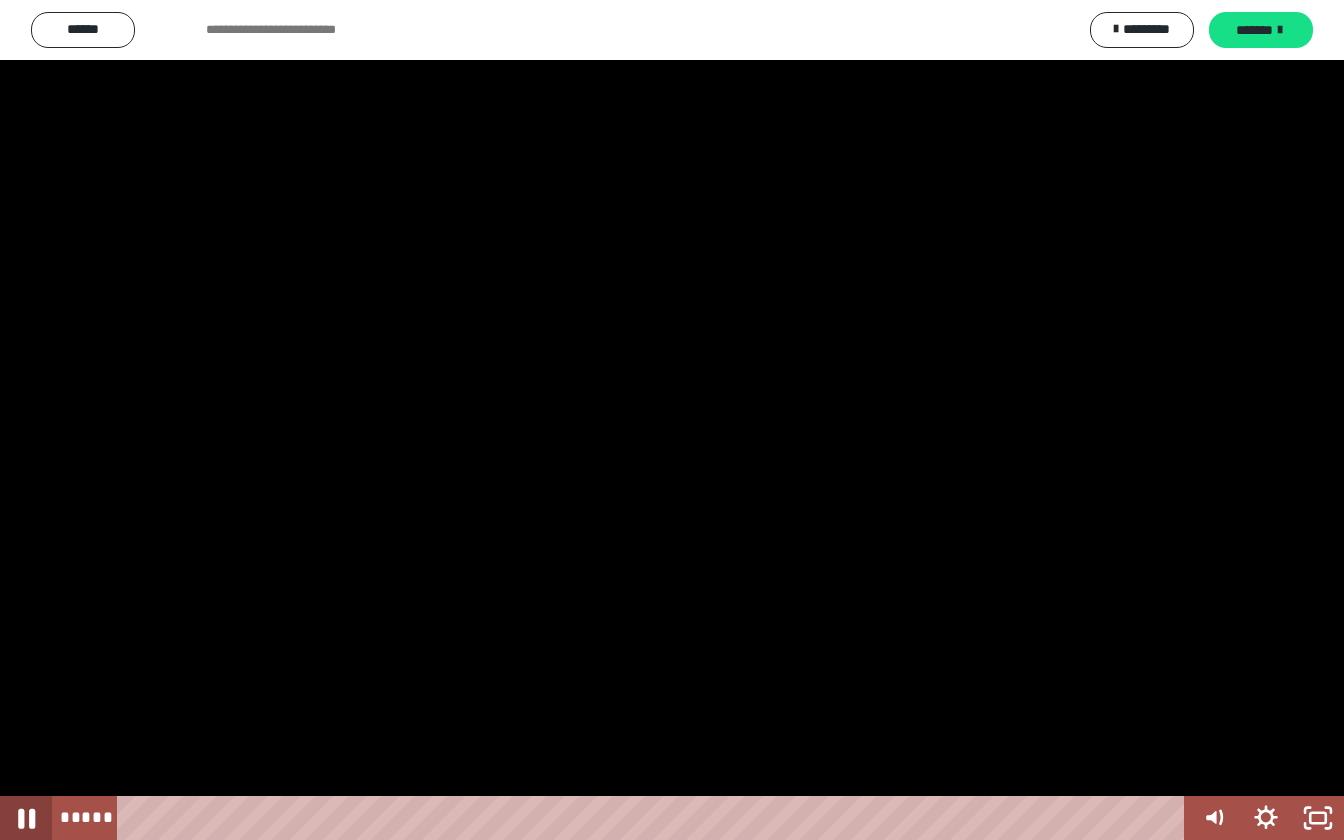 click 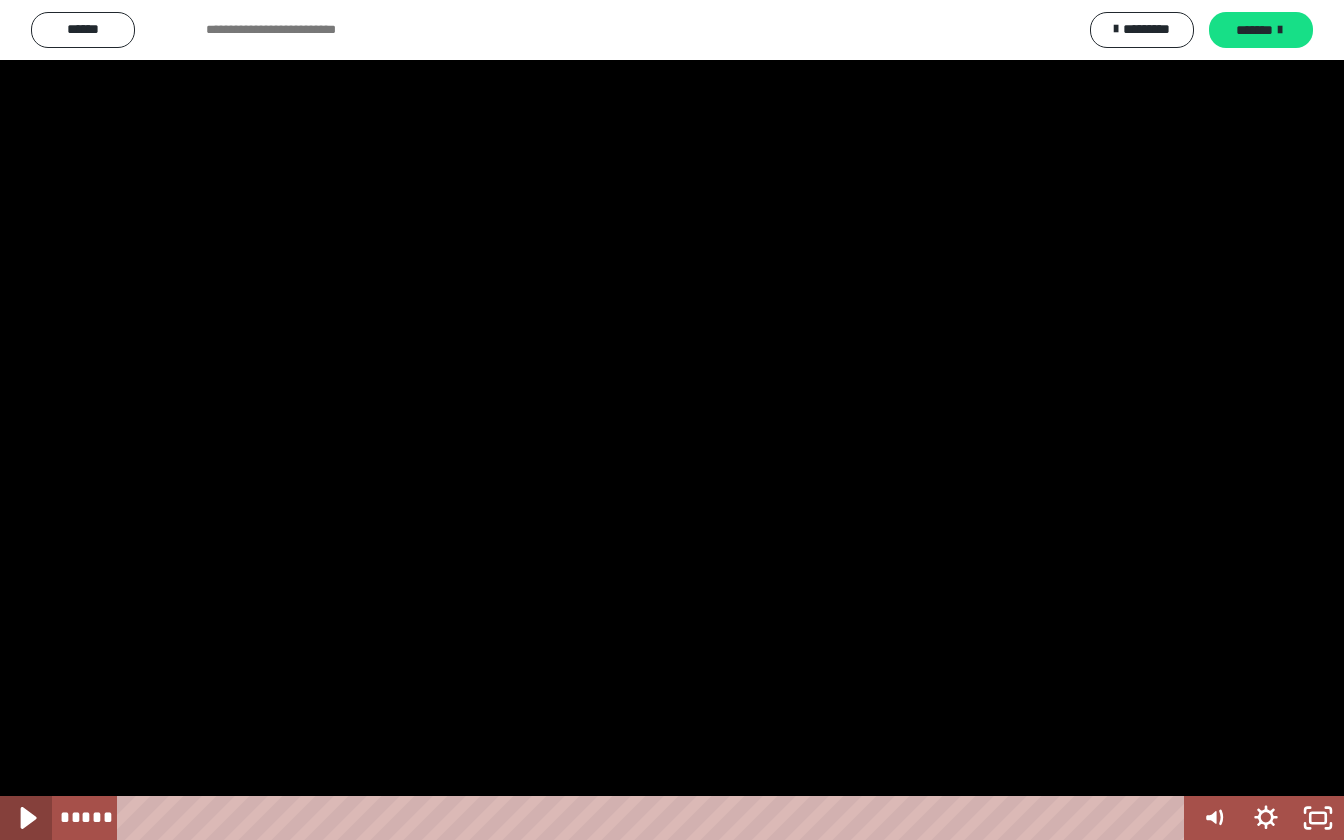 click 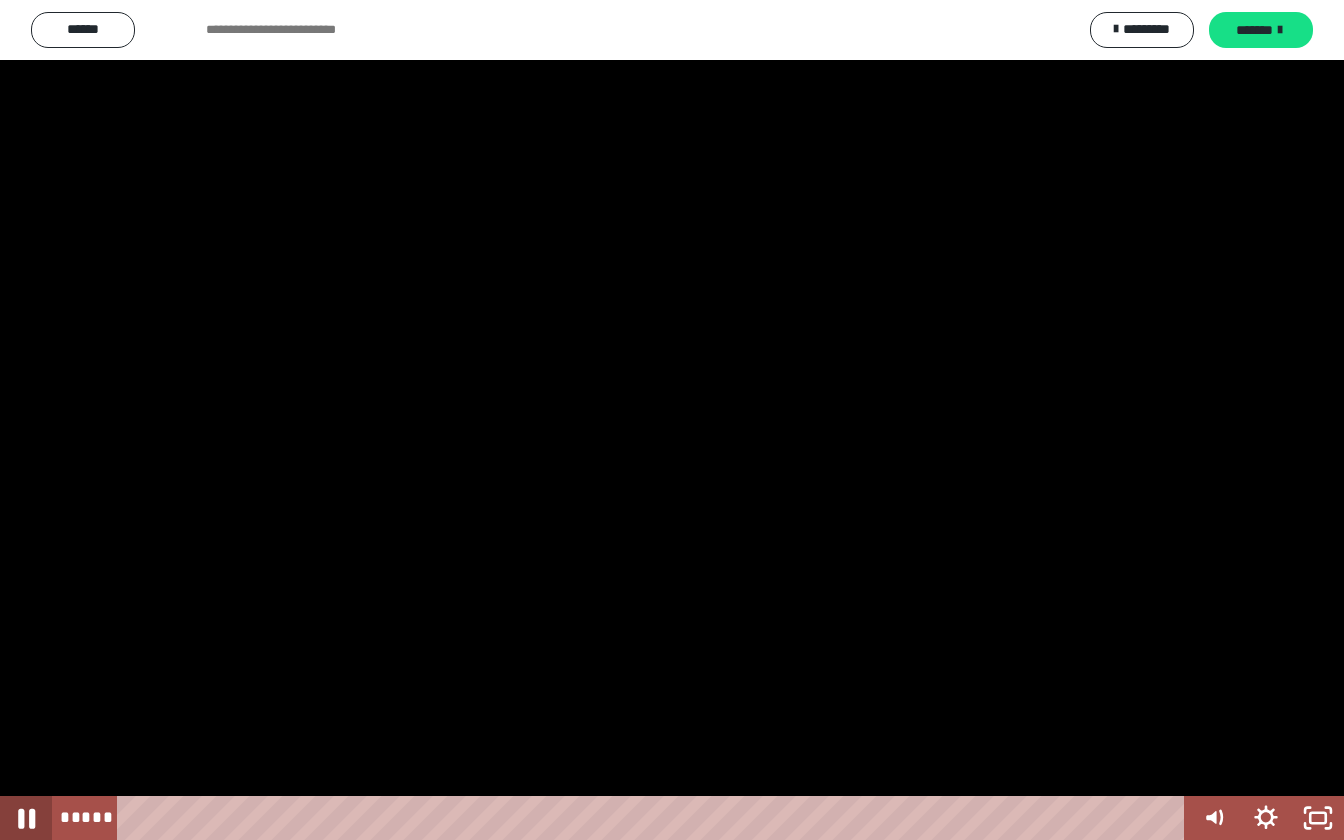 click 